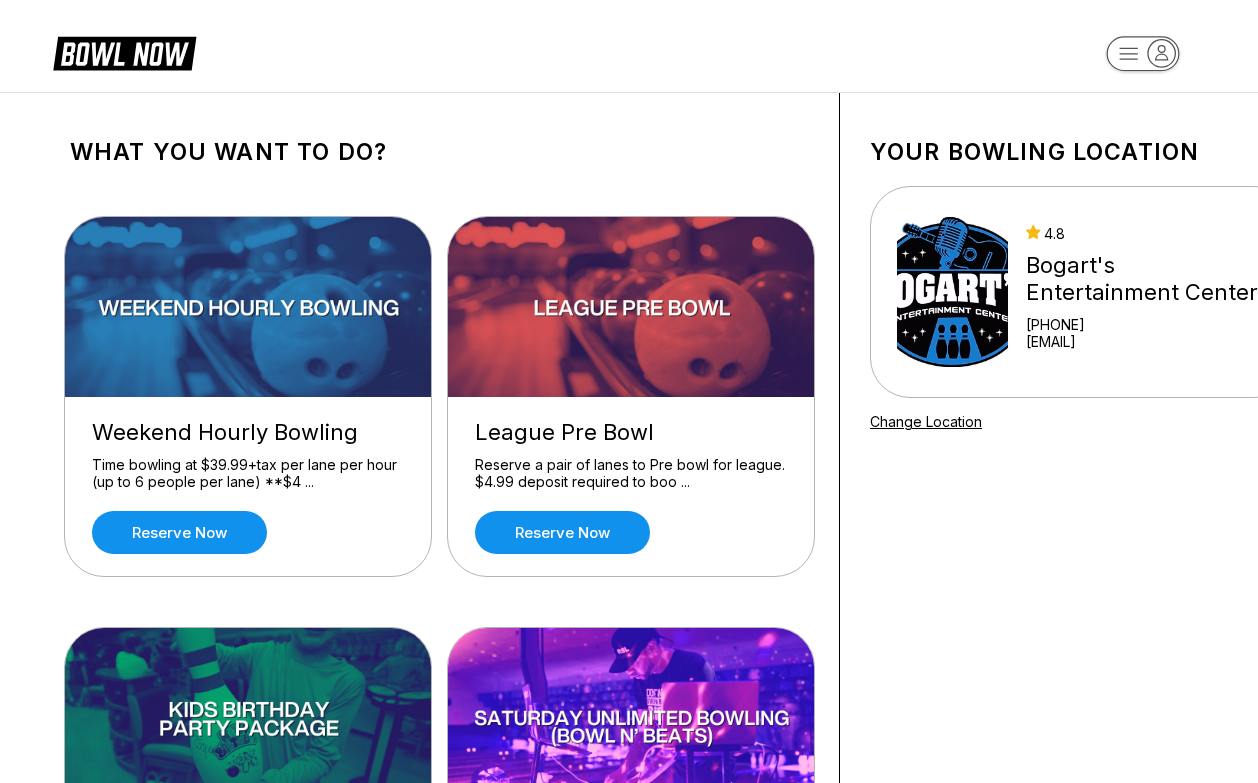 scroll, scrollTop: 0, scrollLeft: 0, axis: both 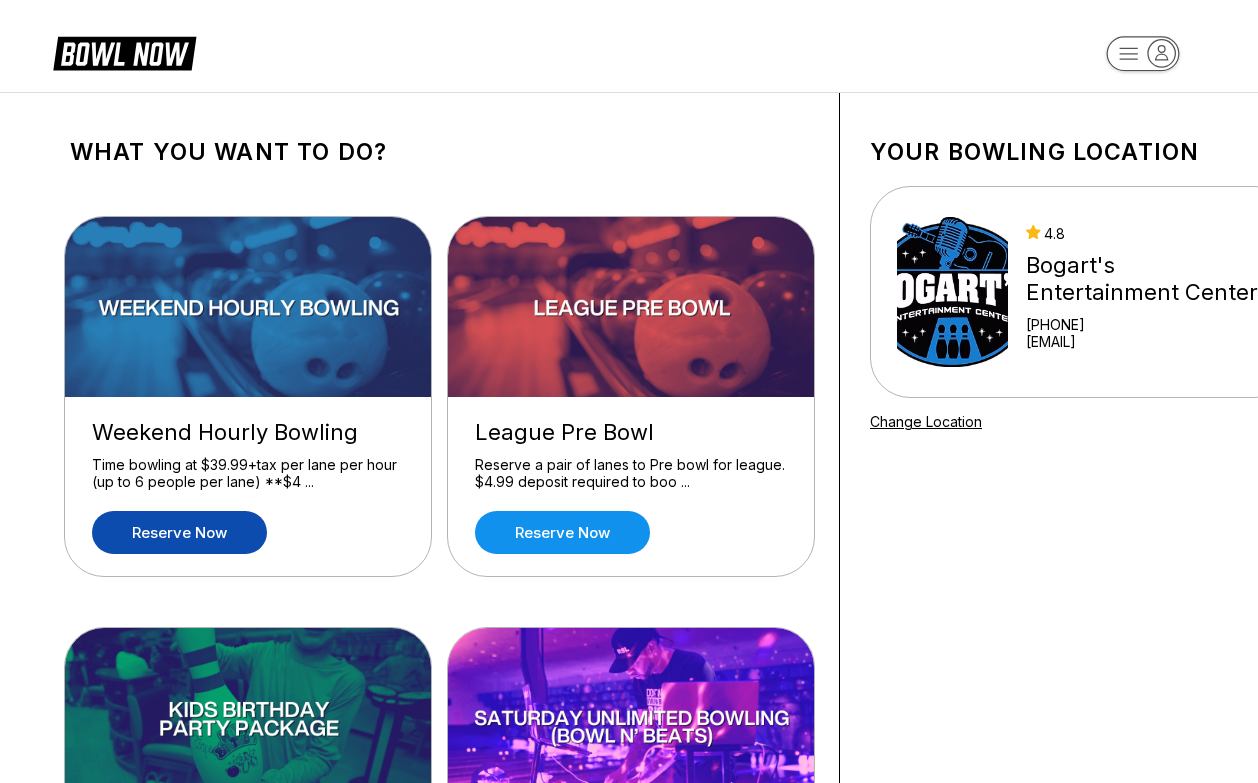 click on "Reserve now" at bounding box center [179, 532] 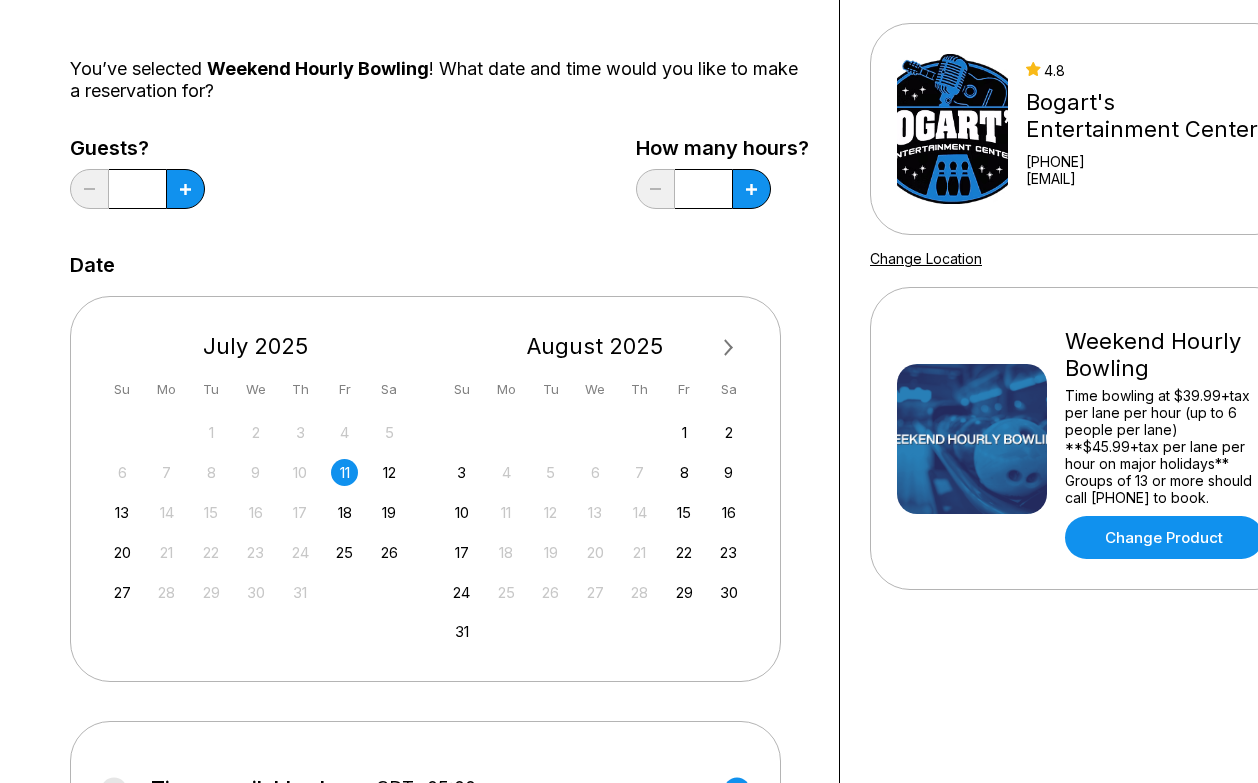 scroll, scrollTop: 167, scrollLeft: 0, axis: vertical 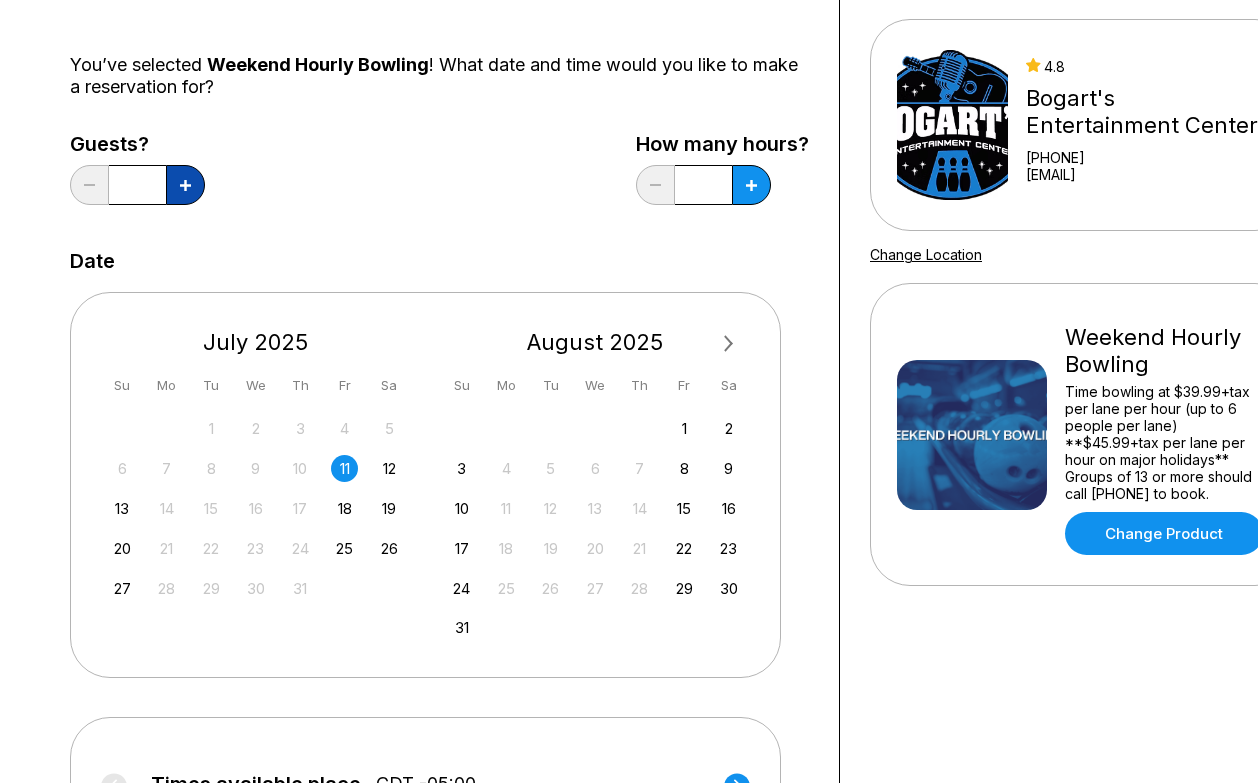 click 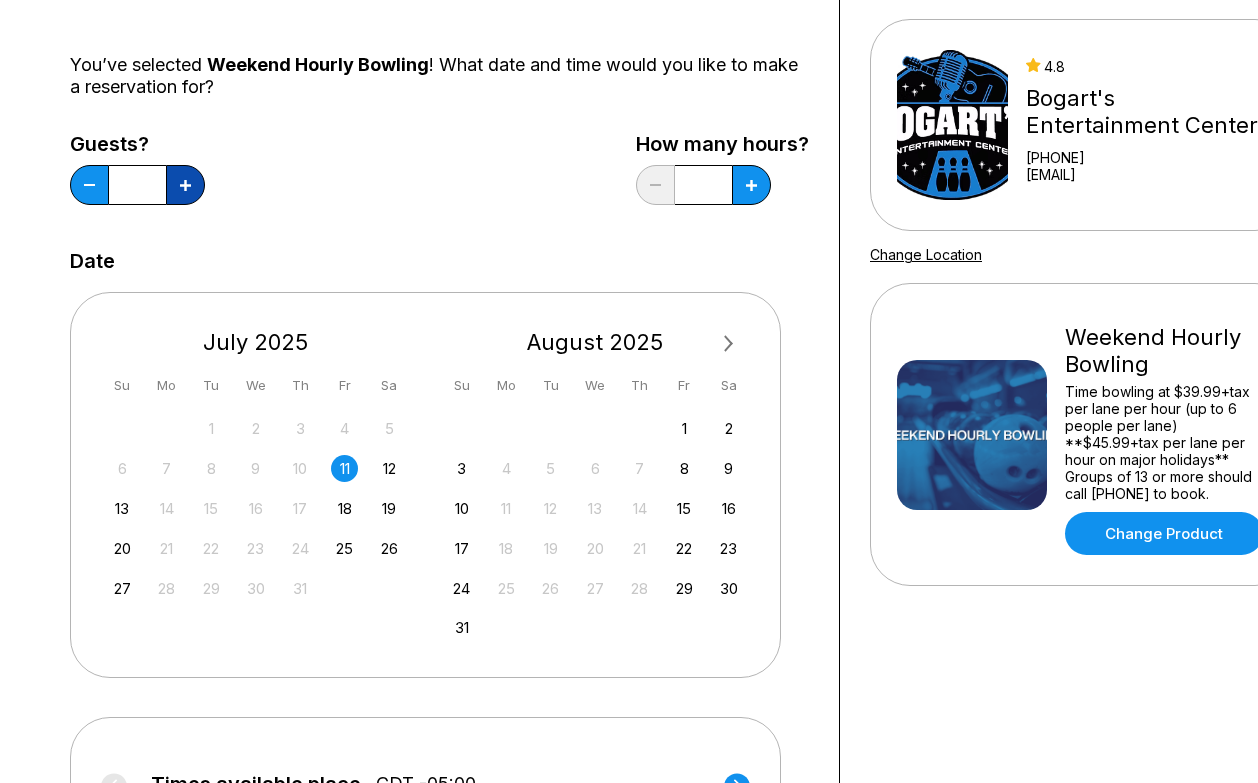 click 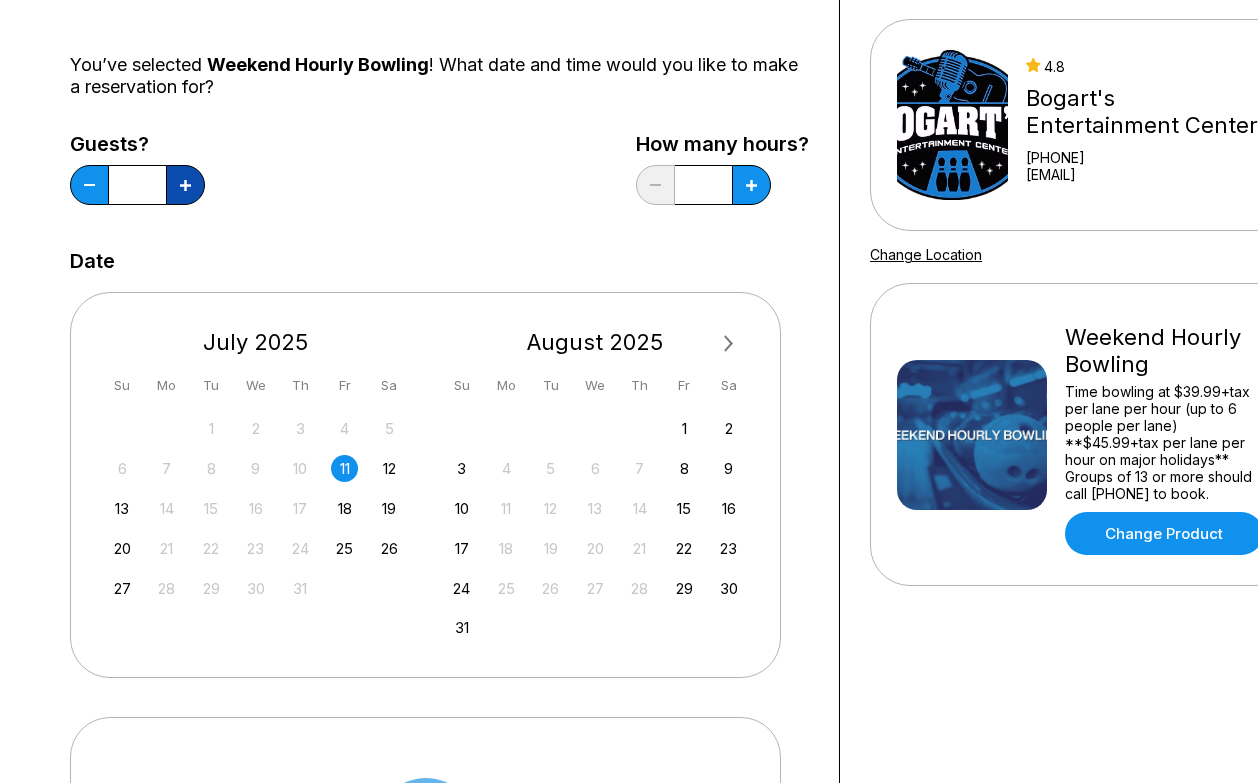 click 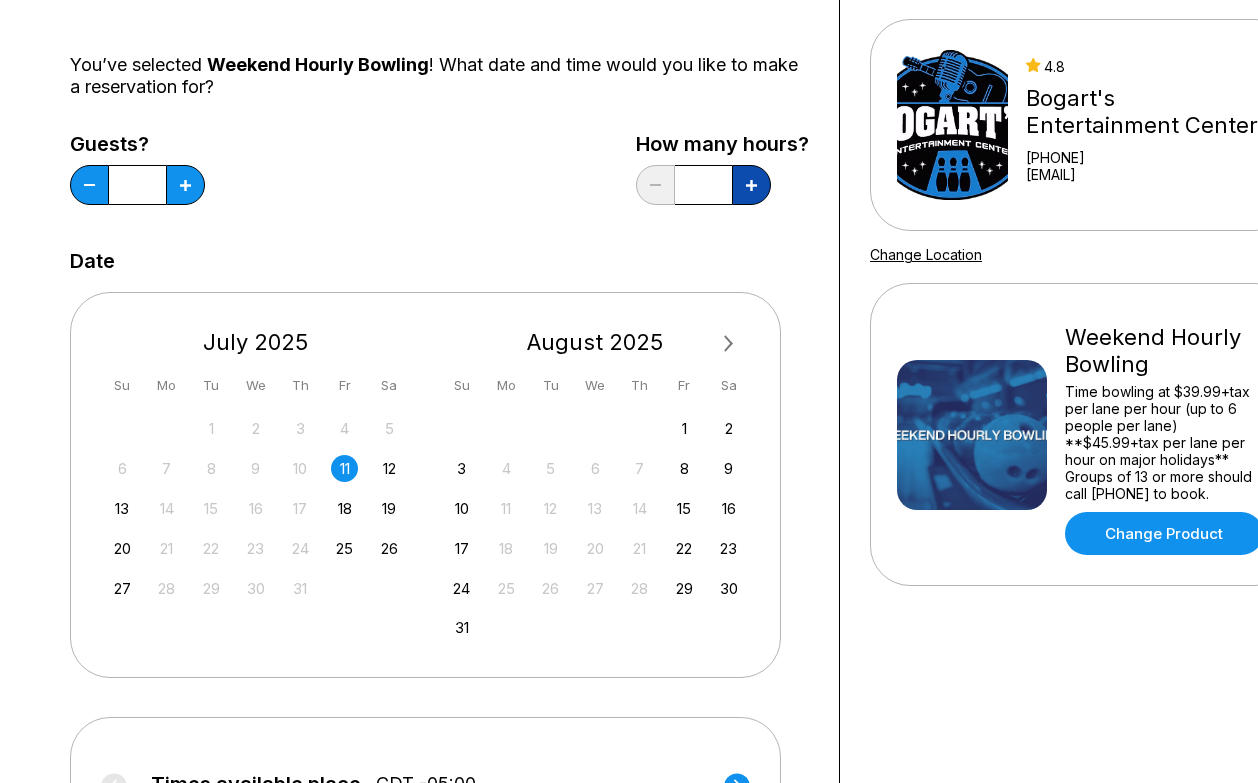 click 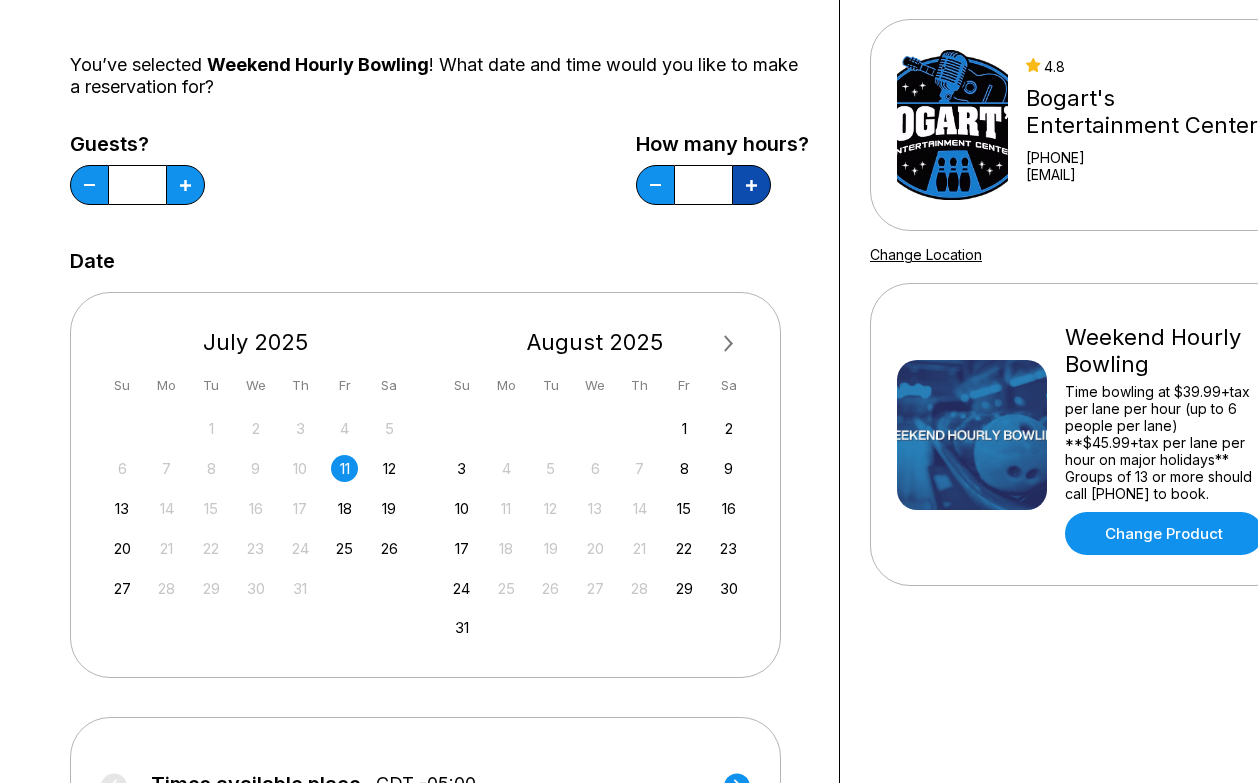 click 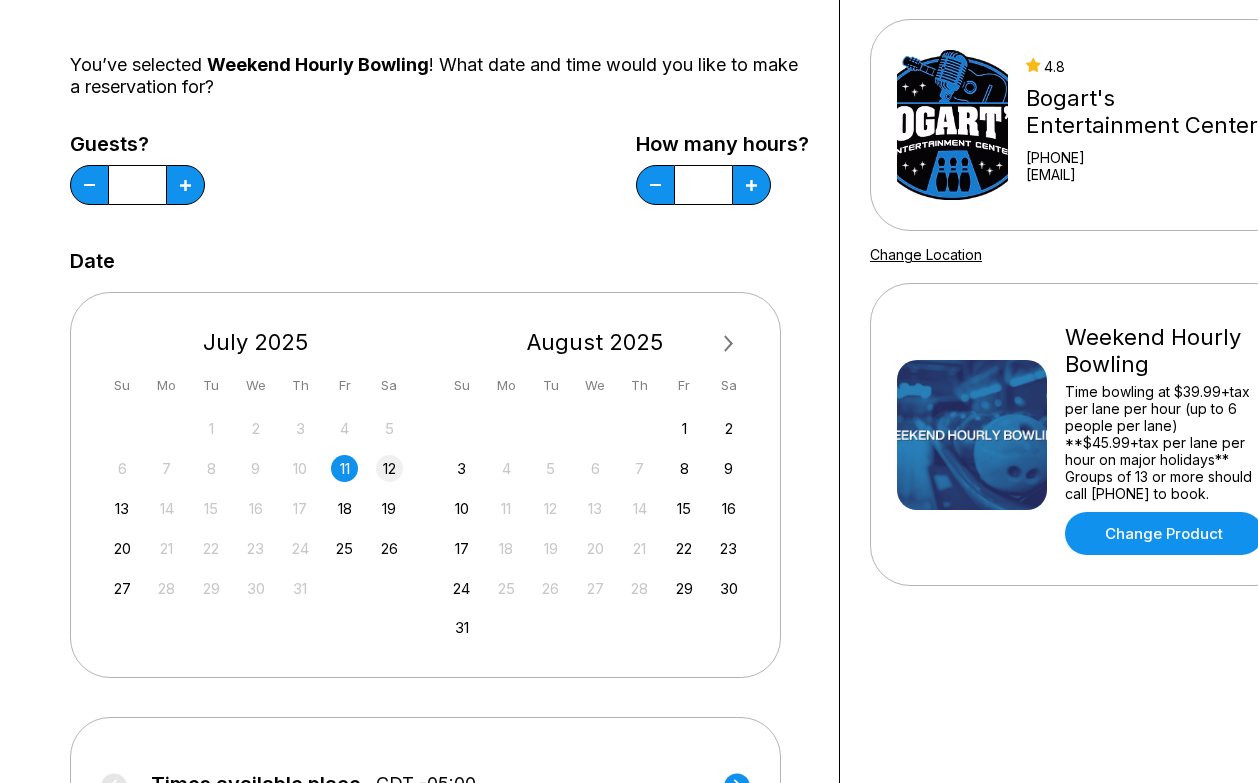 click on "12" at bounding box center [389, 468] 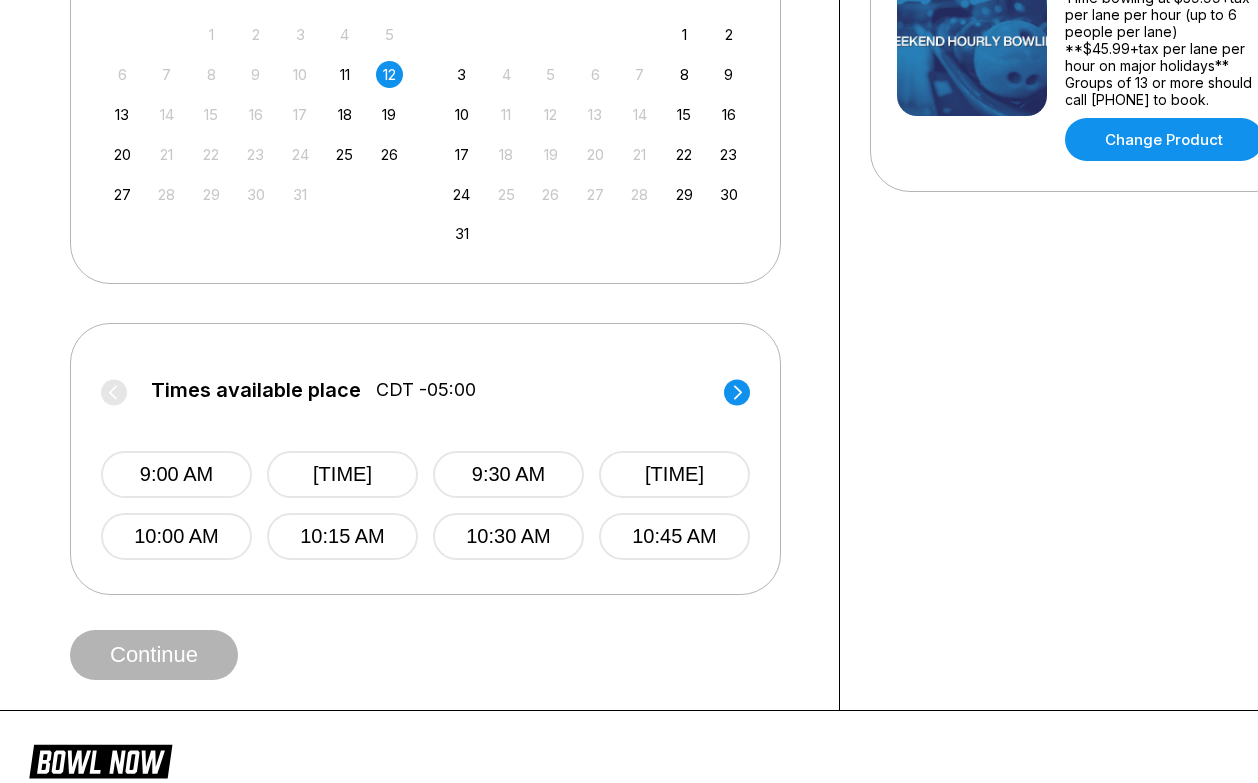 scroll, scrollTop: 565, scrollLeft: 0, axis: vertical 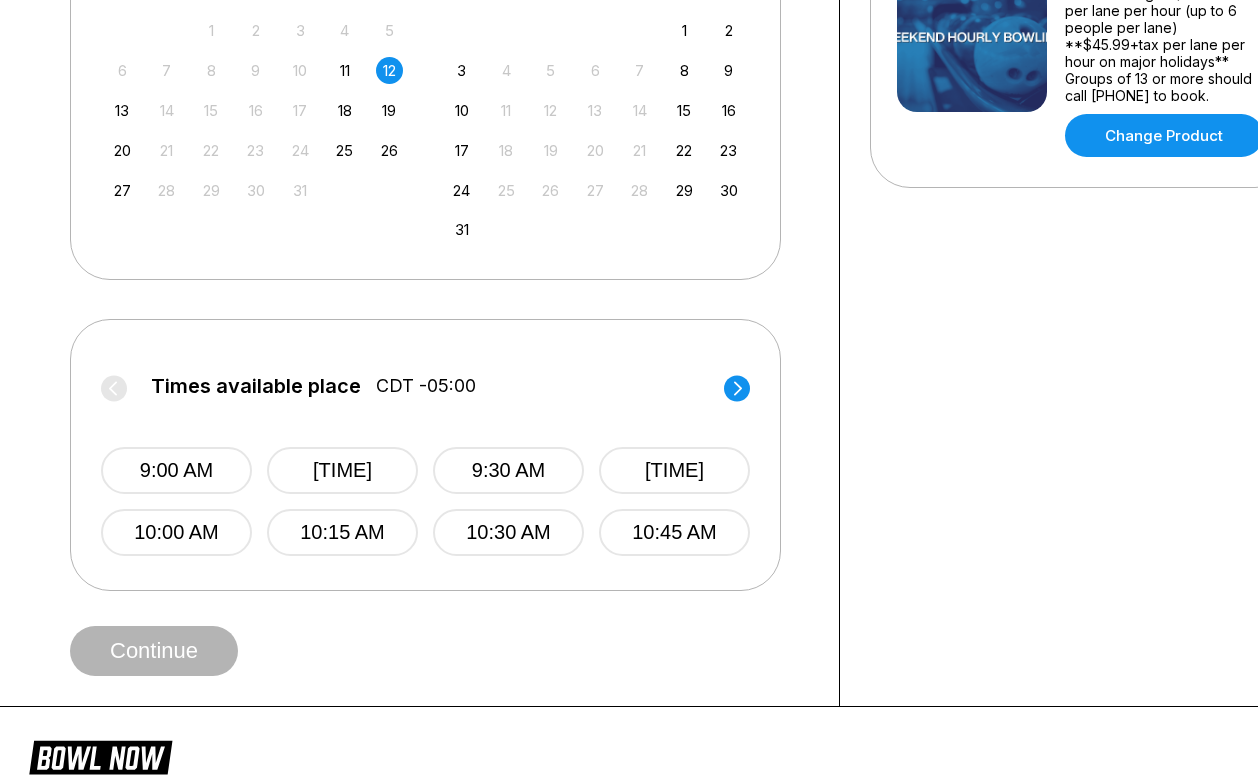 click 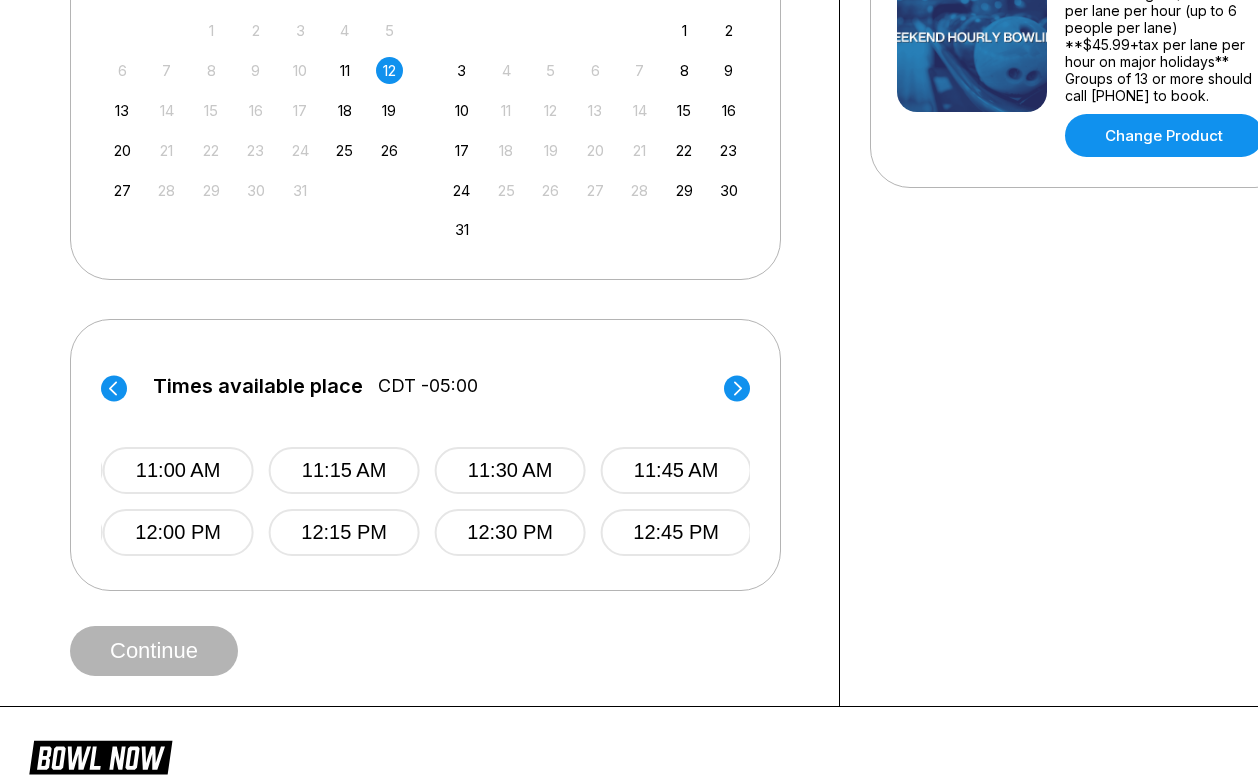 click 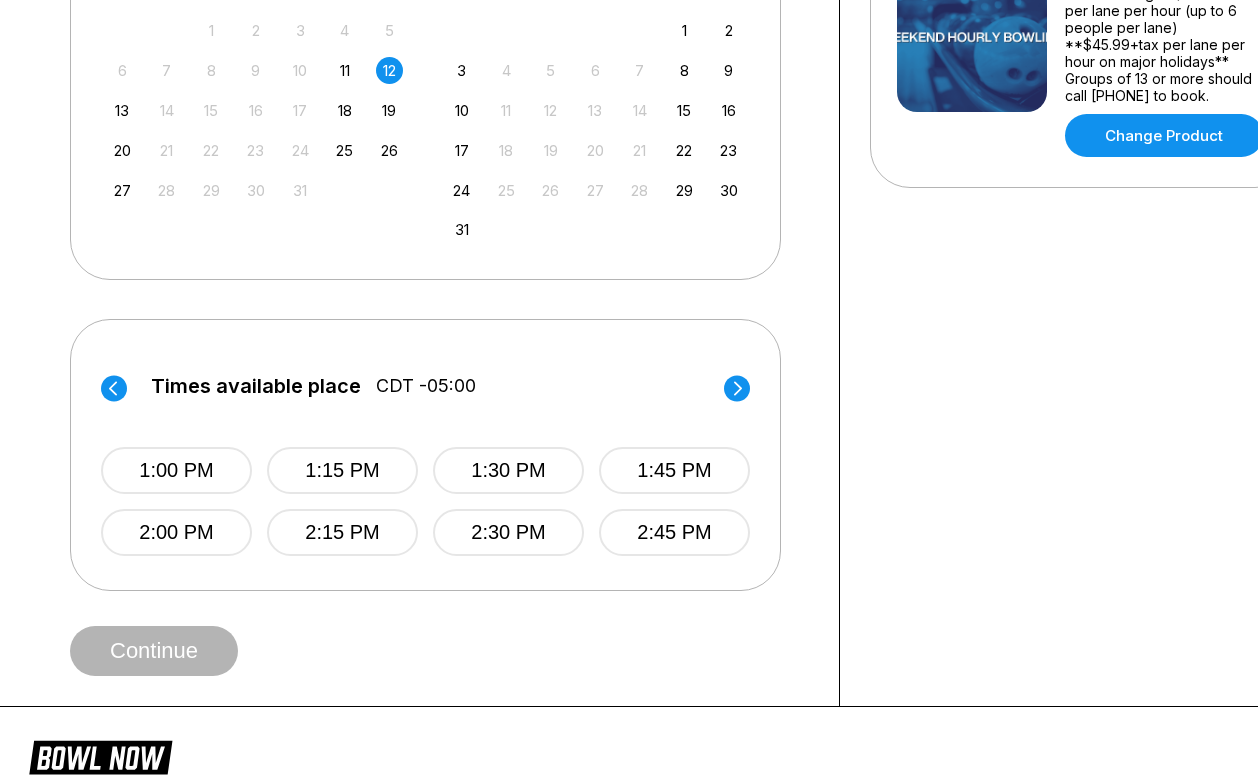 click 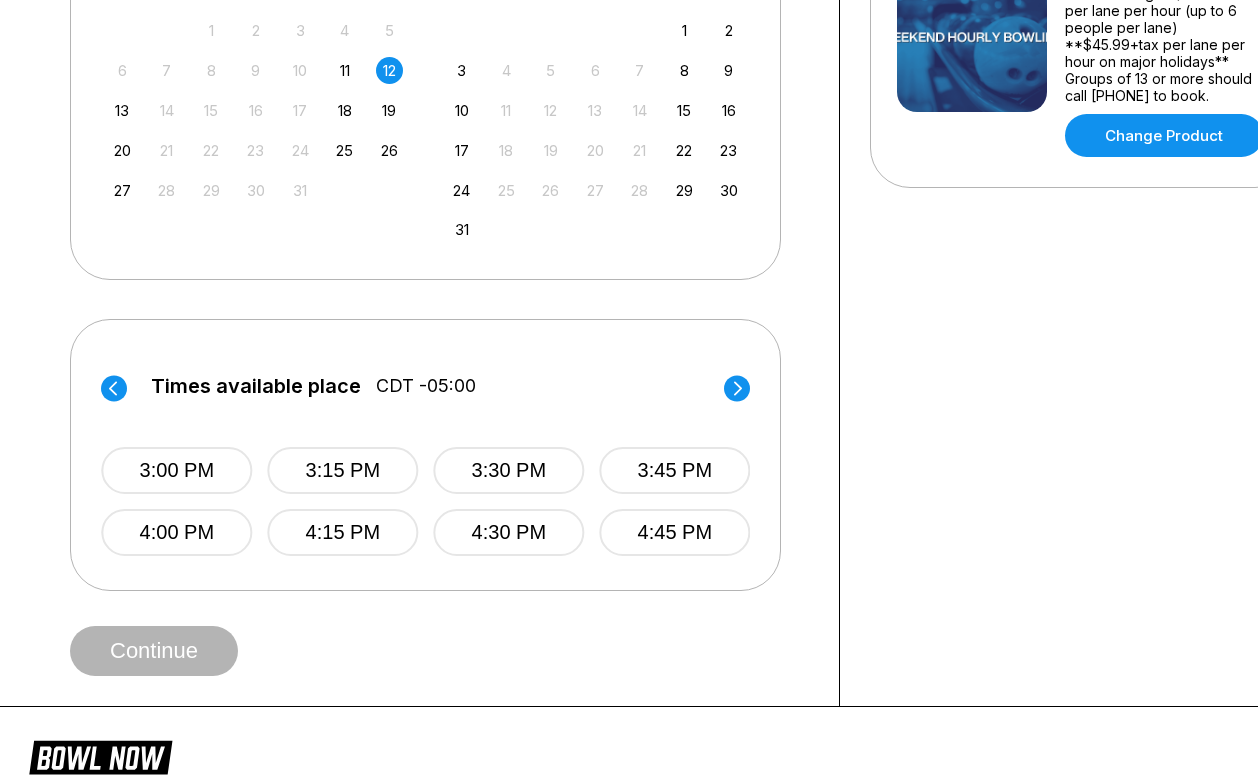 click 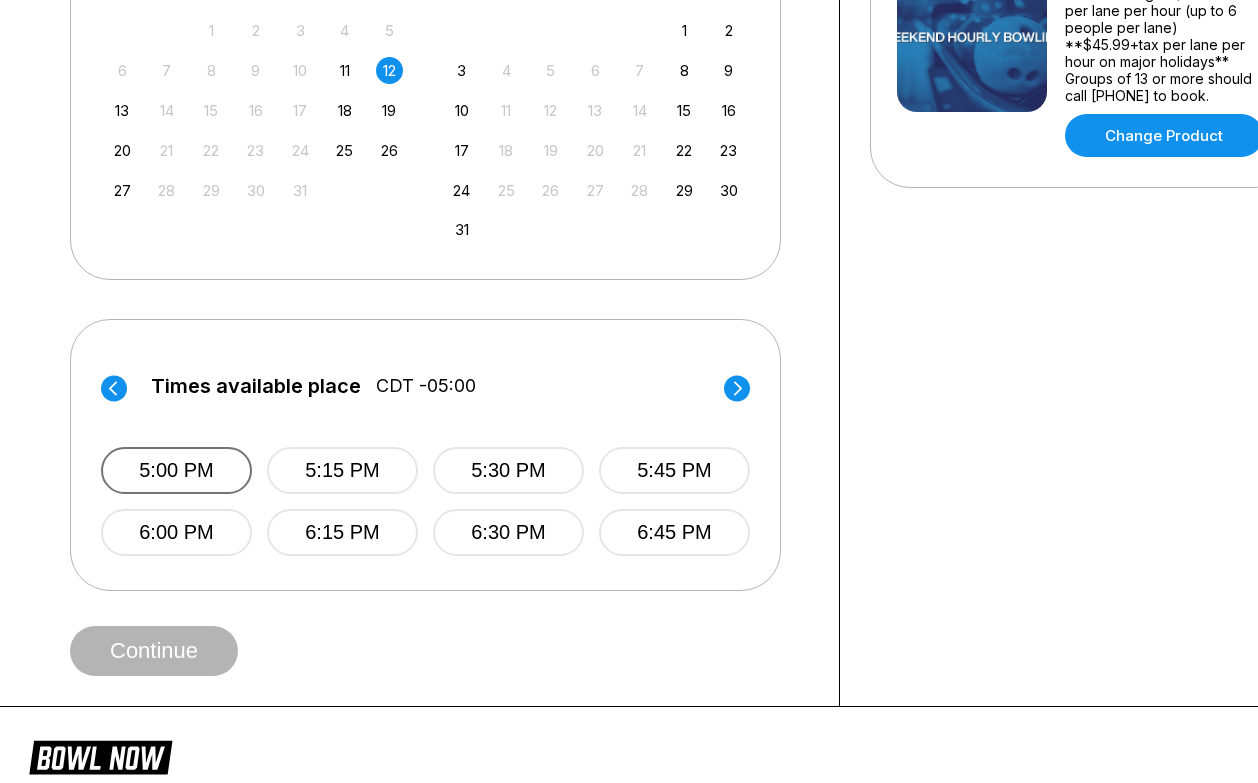 click on "5:00 PM" at bounding box center (176, 470) 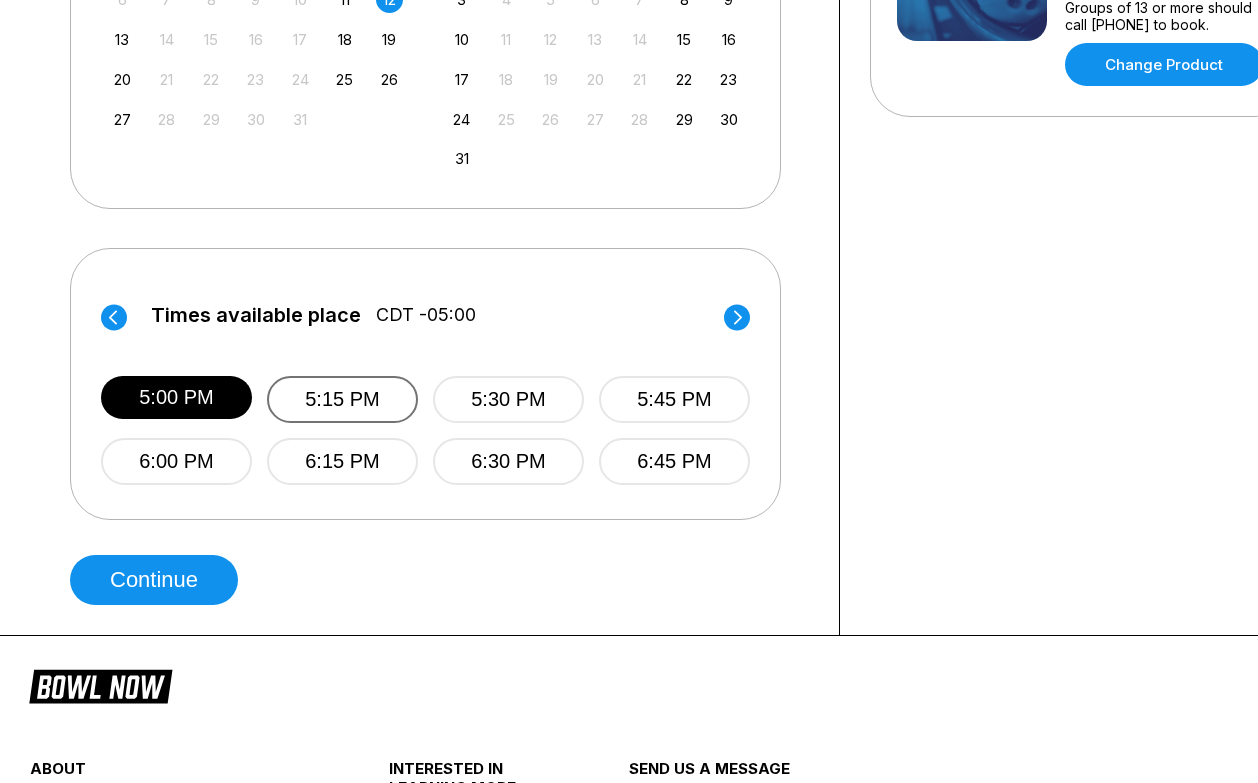 scroll, scrollTop: 640, scrollLeft: 0, axis: vertical 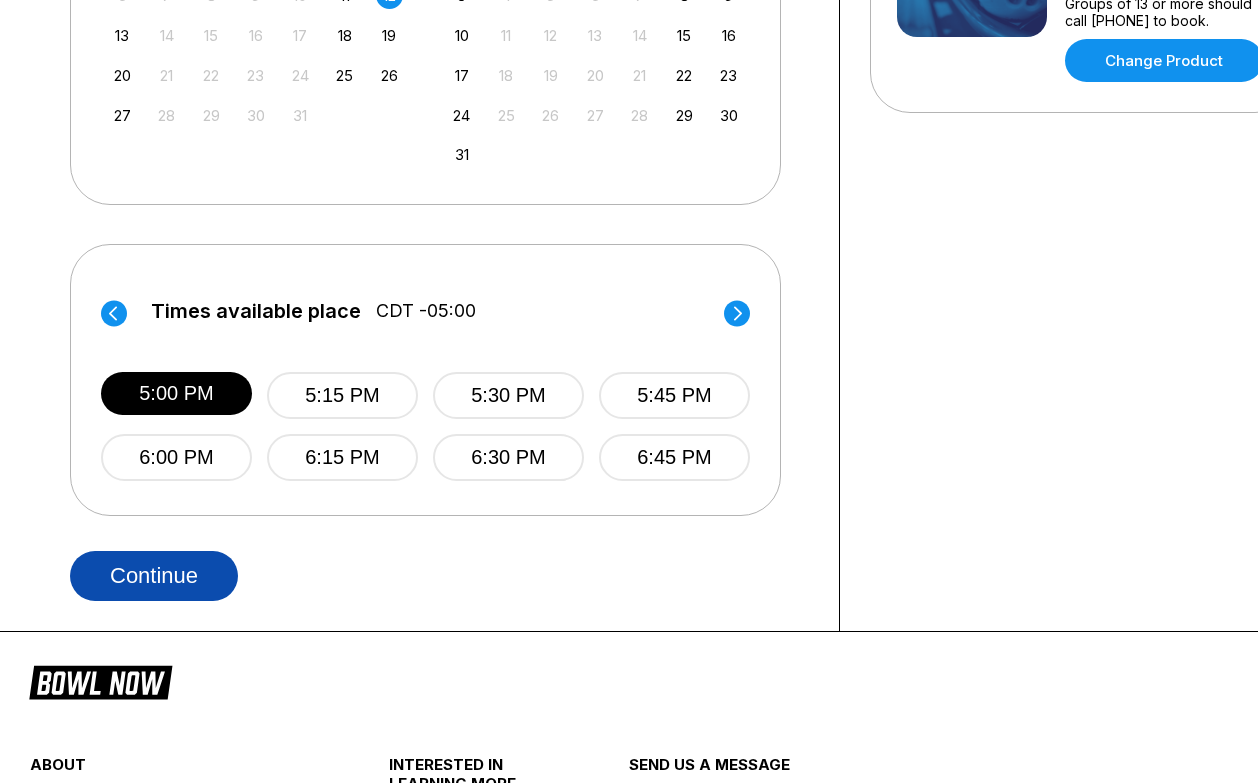 click on "Continue" at bounding box center [154, 576] 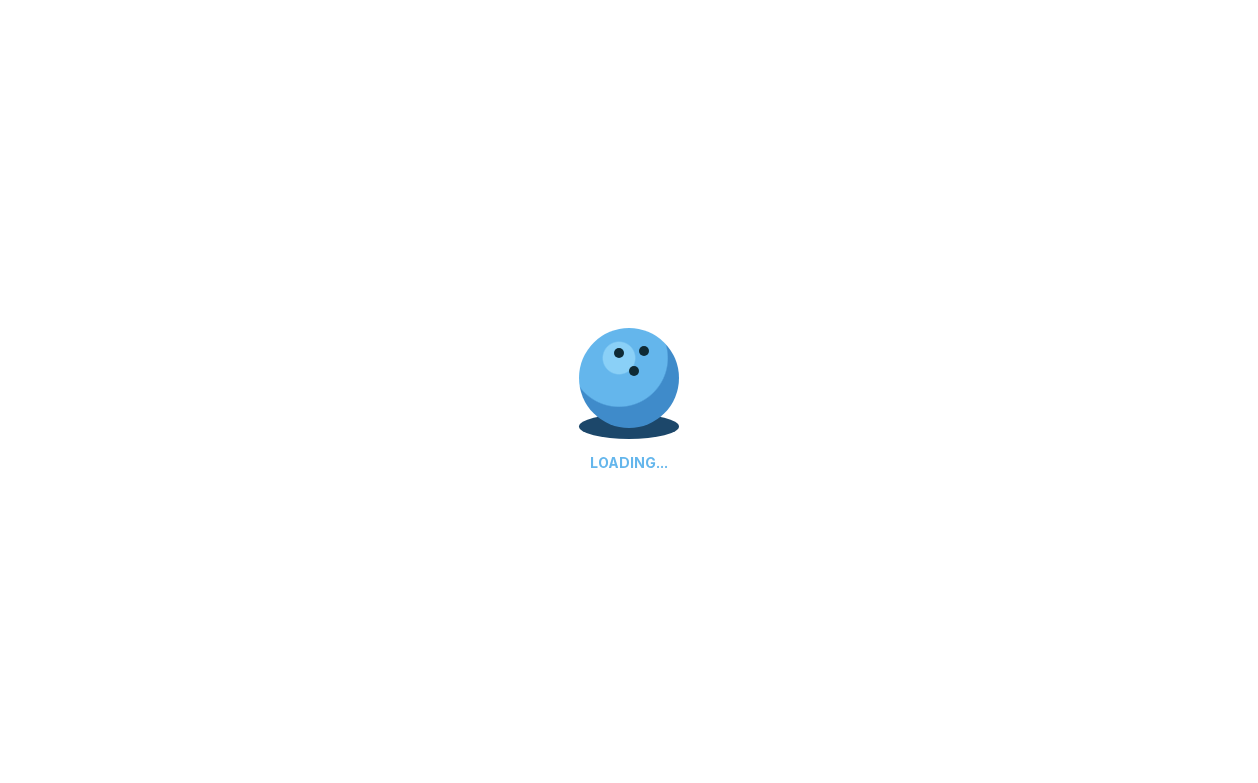 scroll, scrollTop: 0, scrollLeft: 0, axis: both 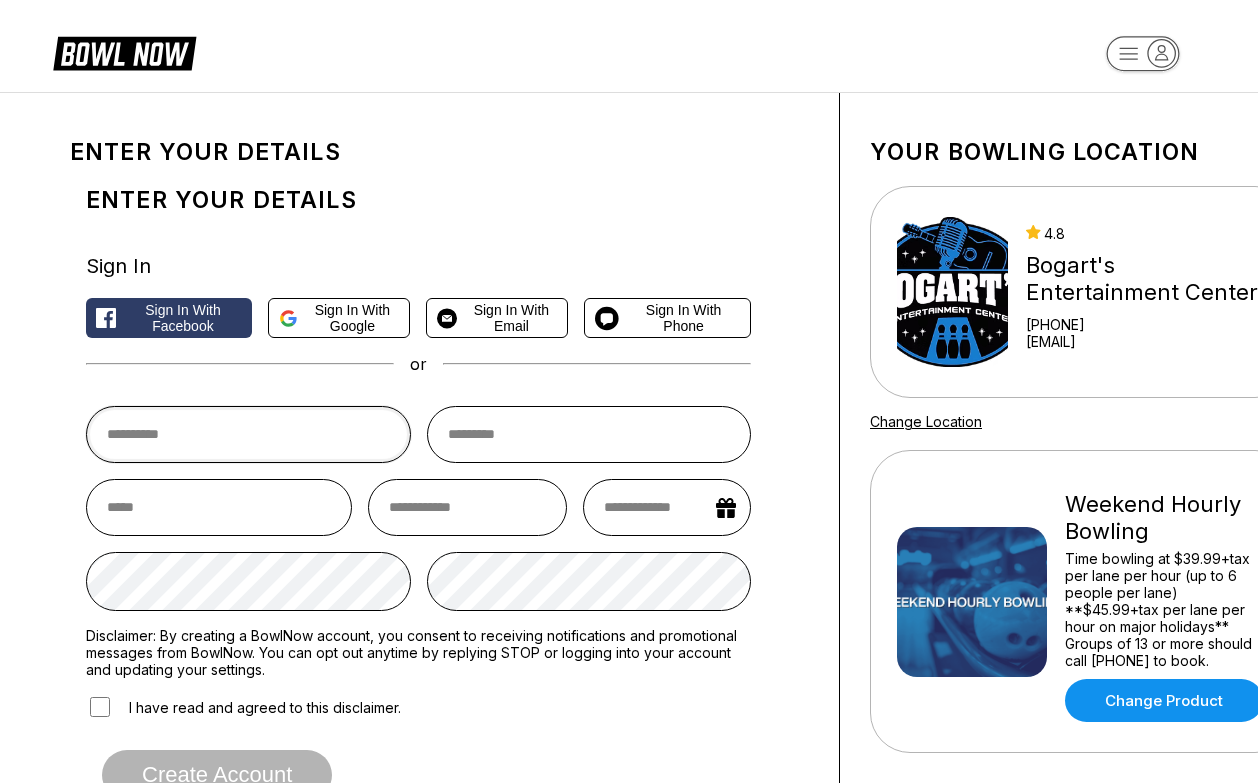 click at bounding box center [248, 434] 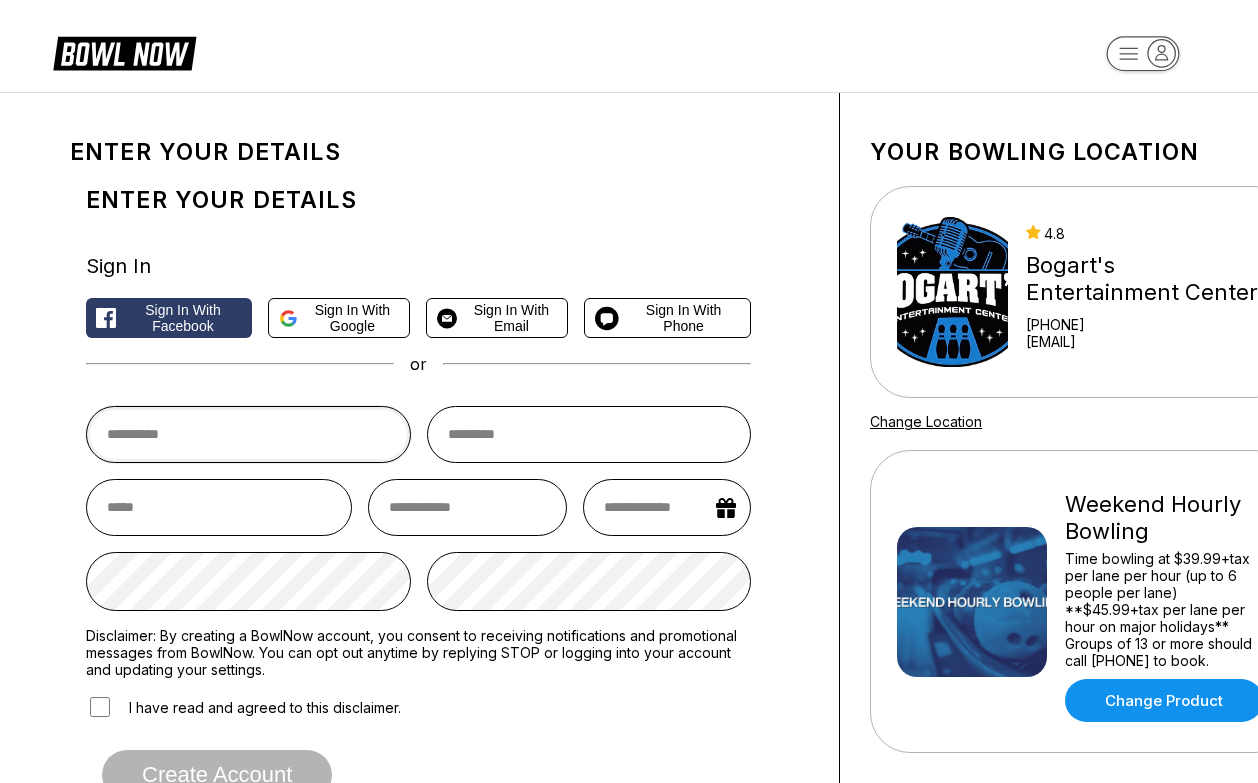 type on "*********" 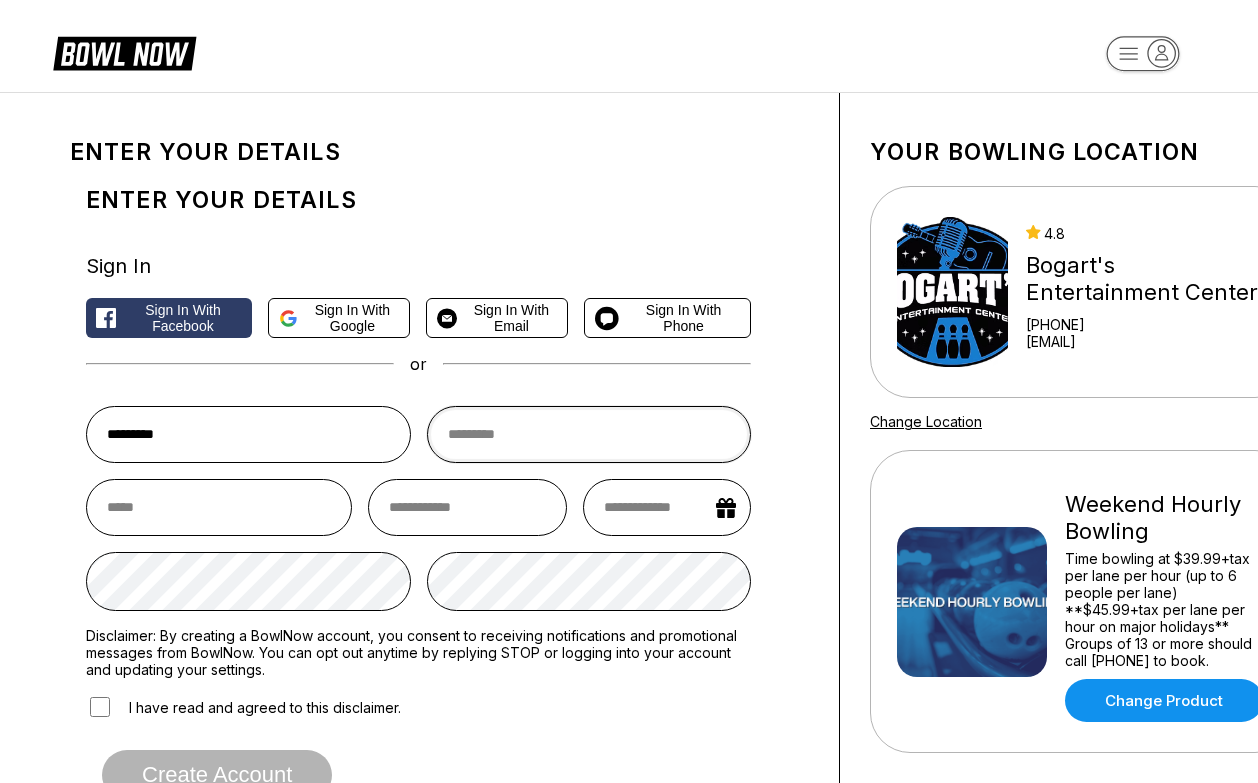 type on "******" 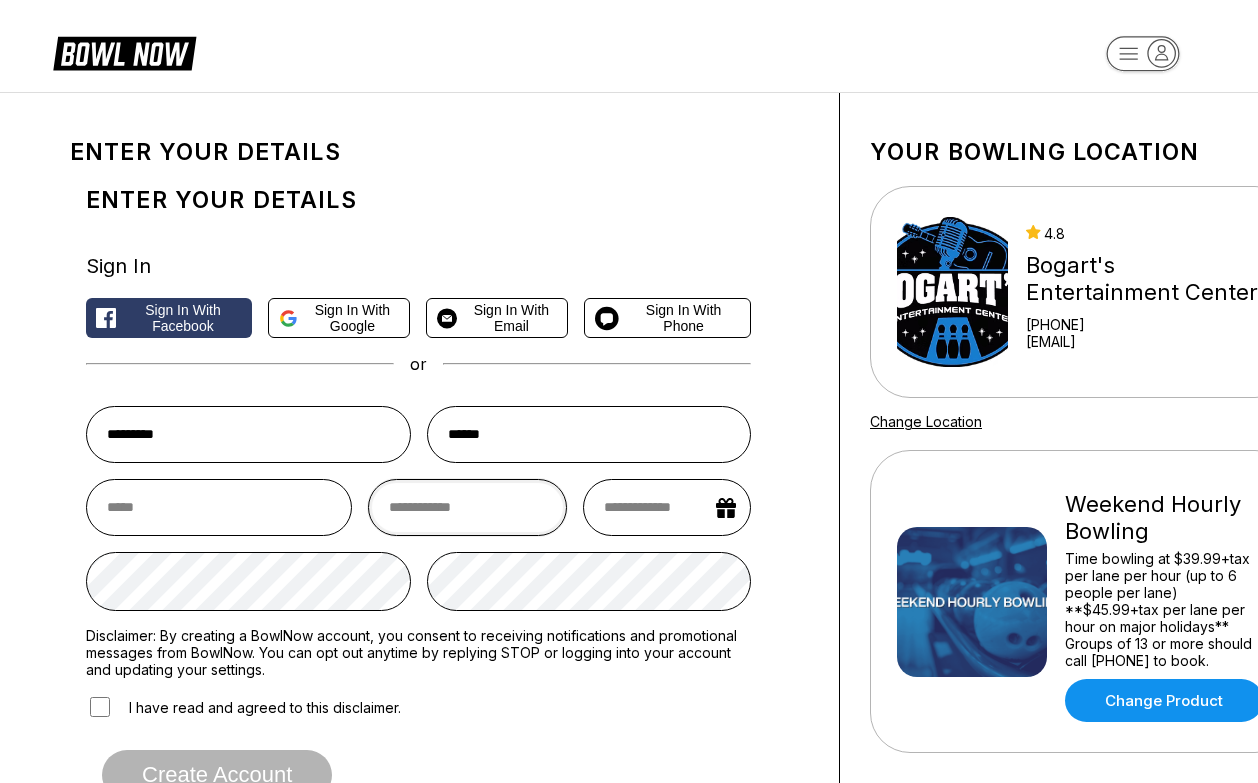 type on "**********" 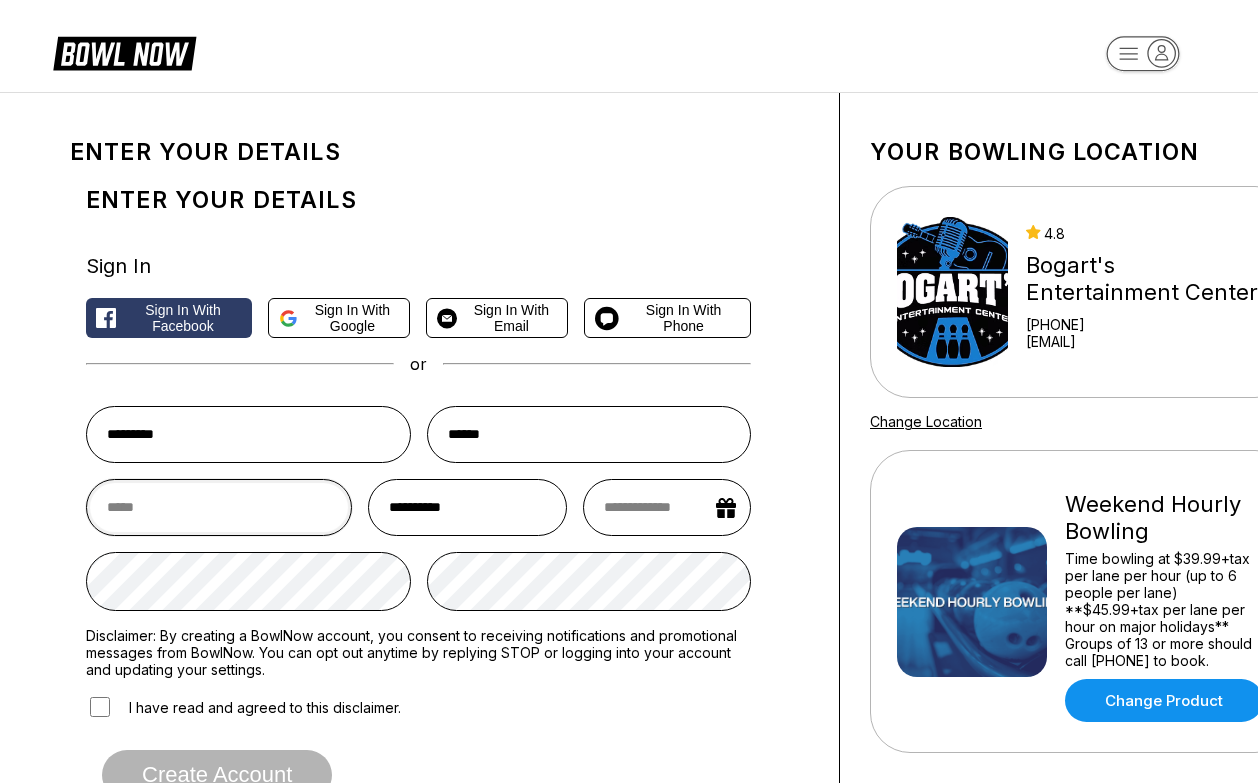 click at bounding box center (219, 507) 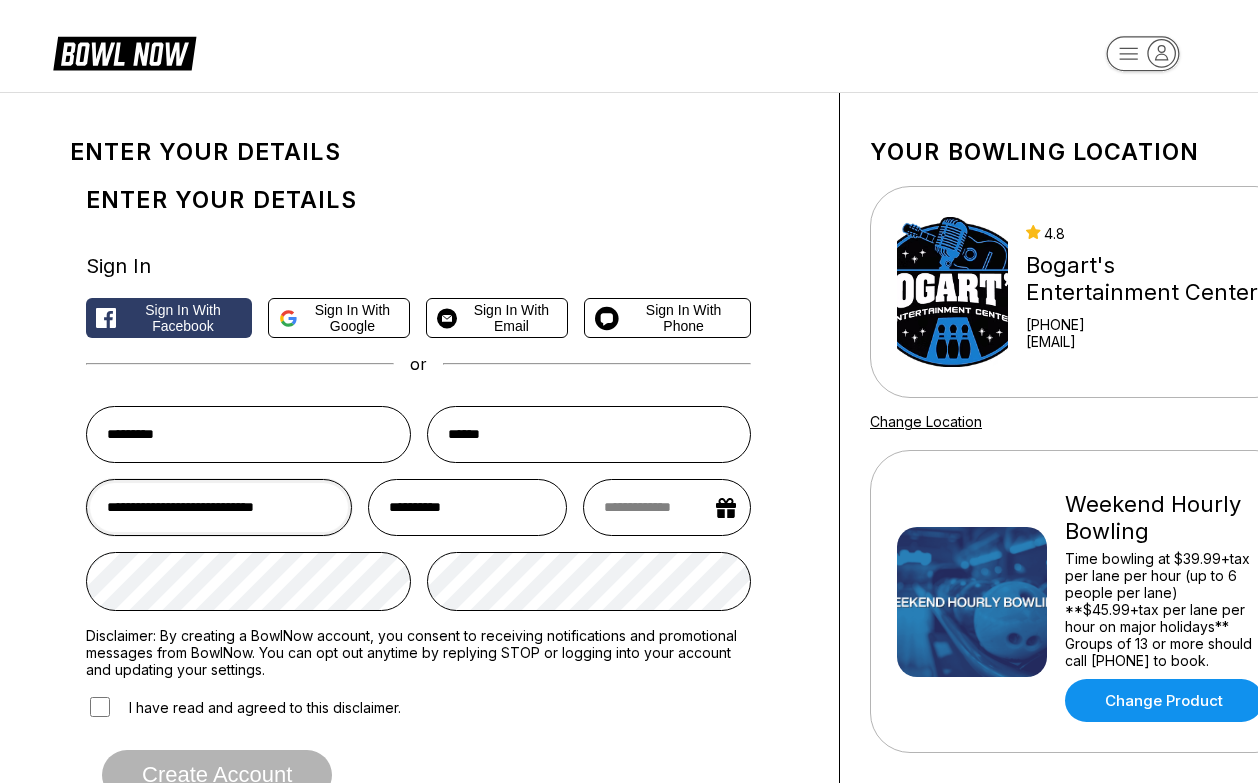 type on "**********" 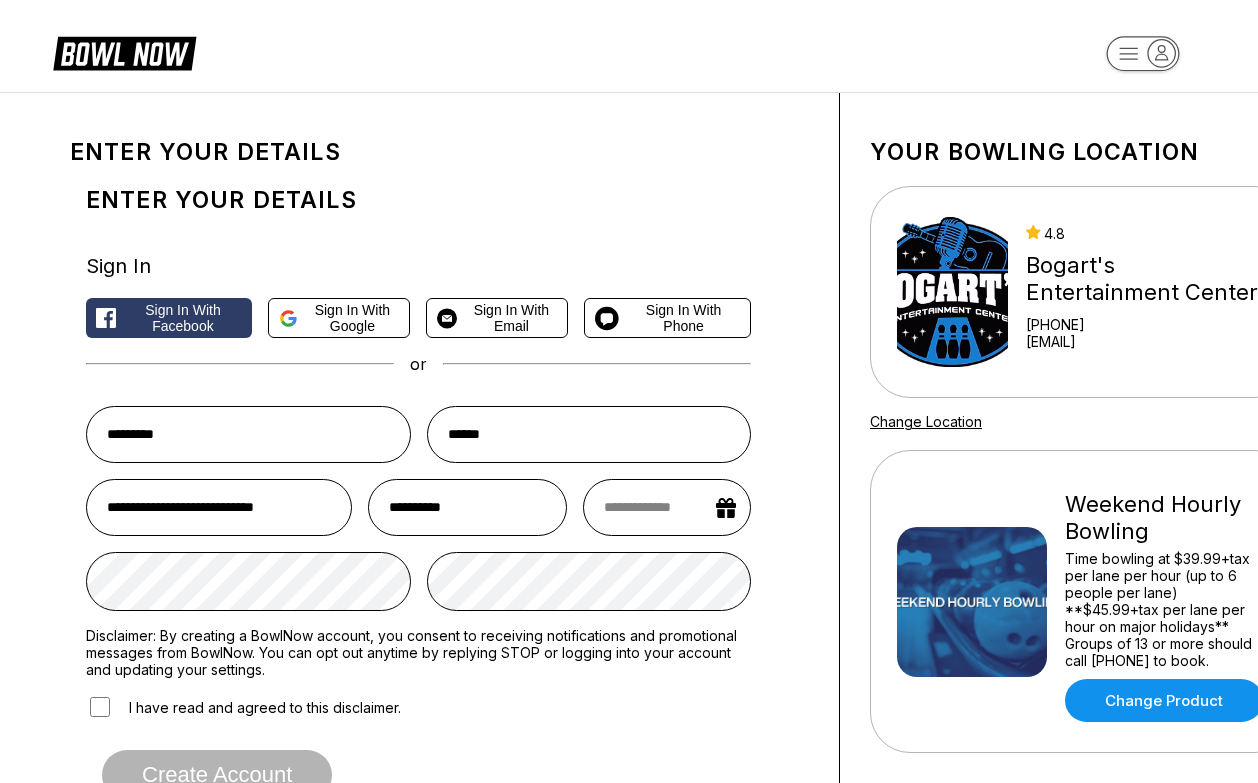 select on "*" 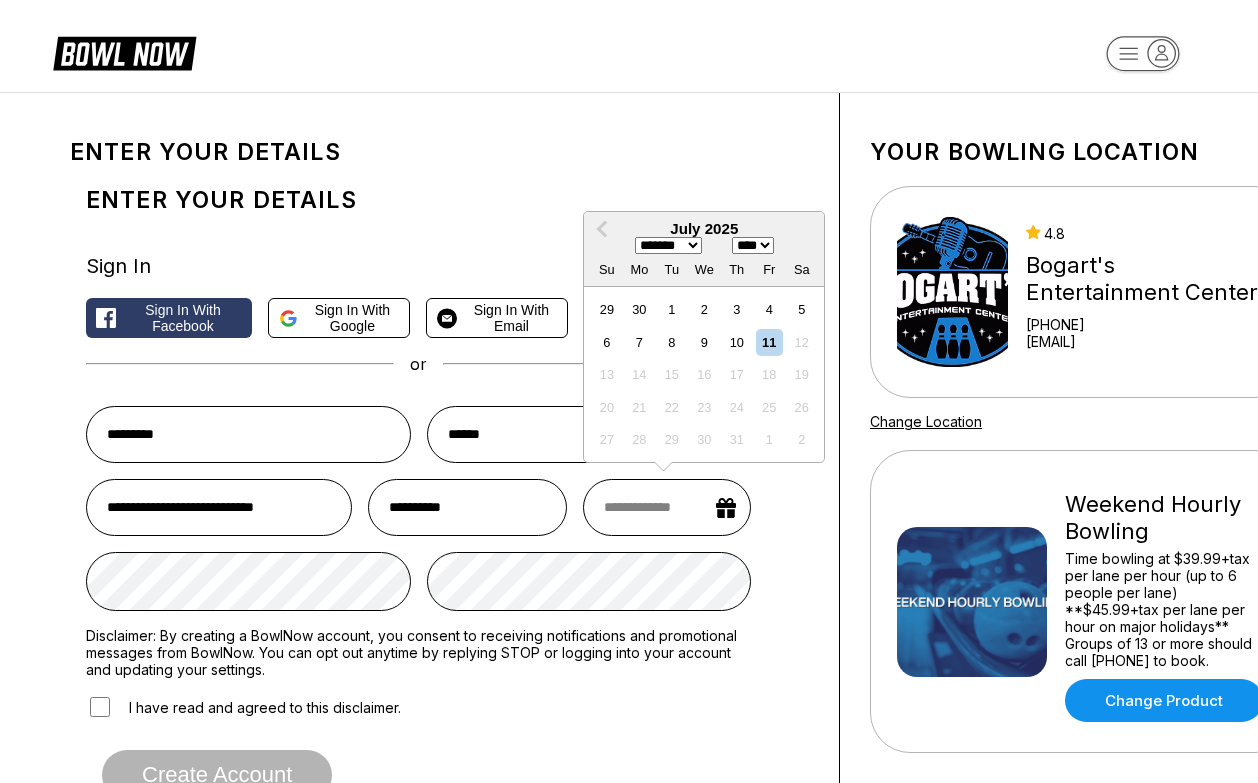 type on "*" 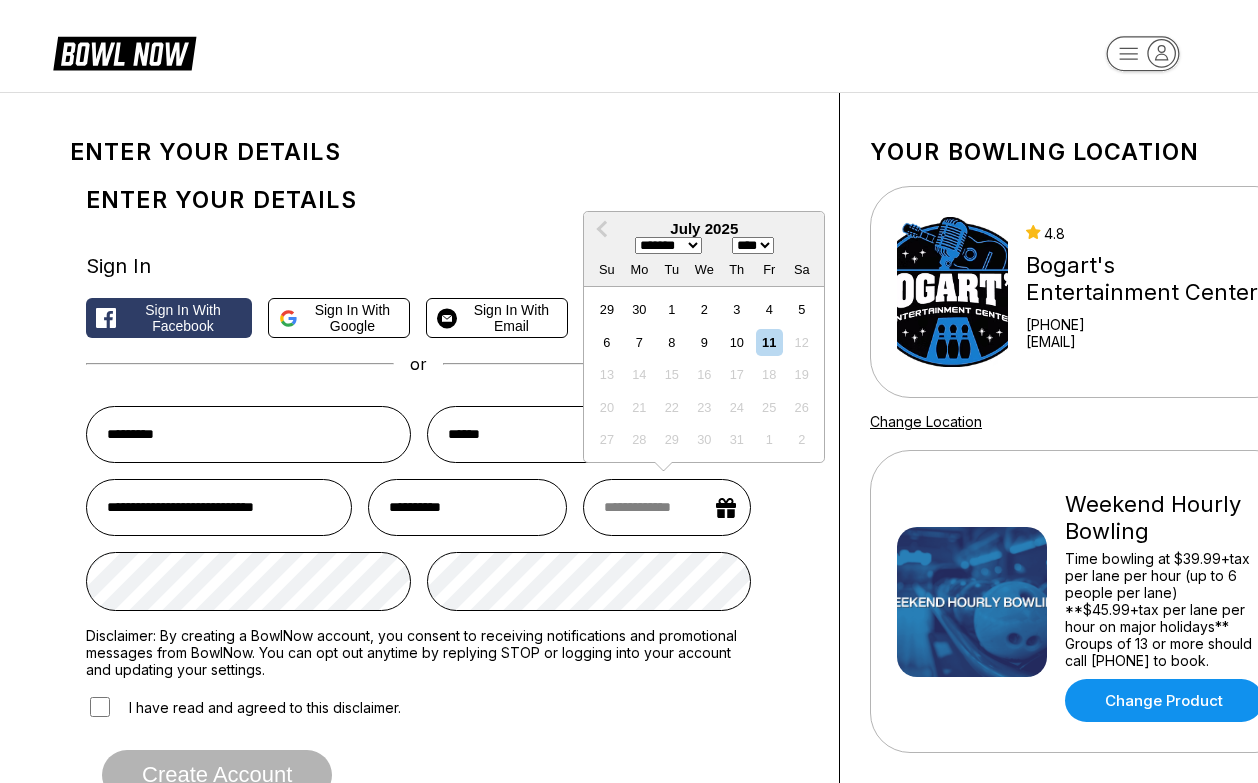 select on "*" 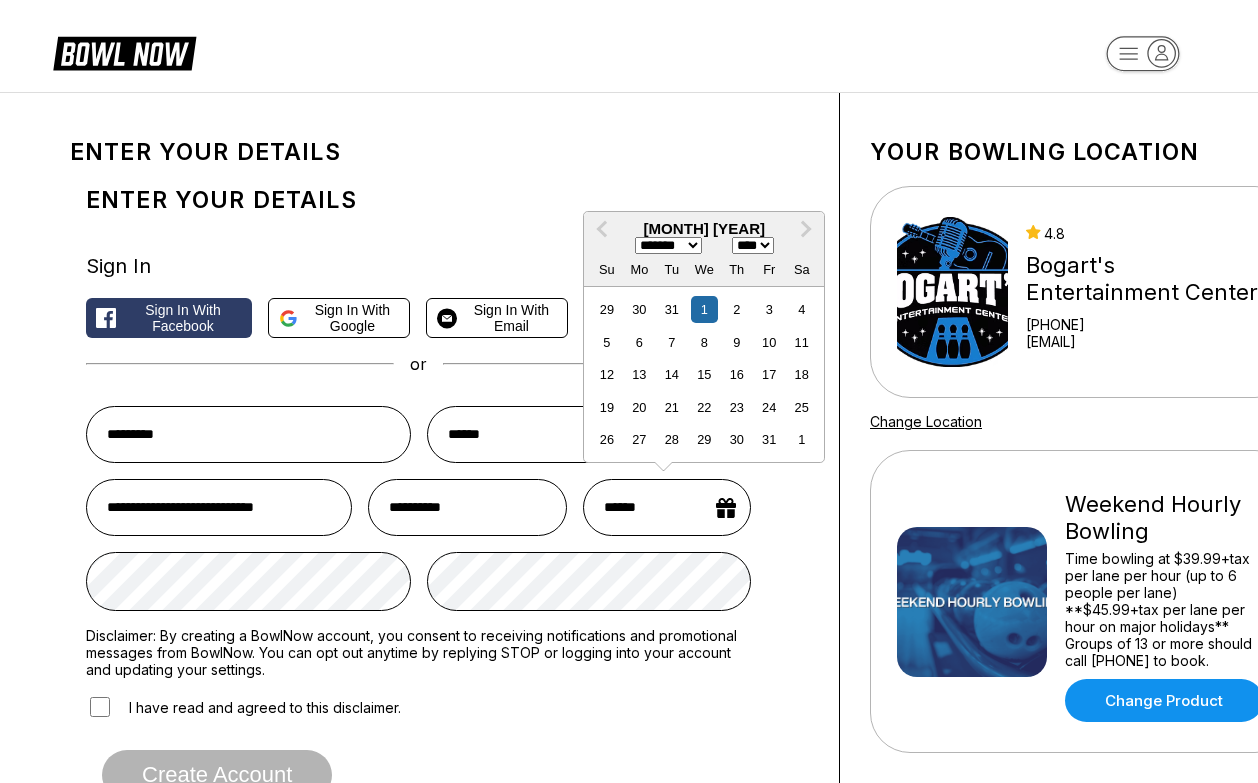 type on "*******" 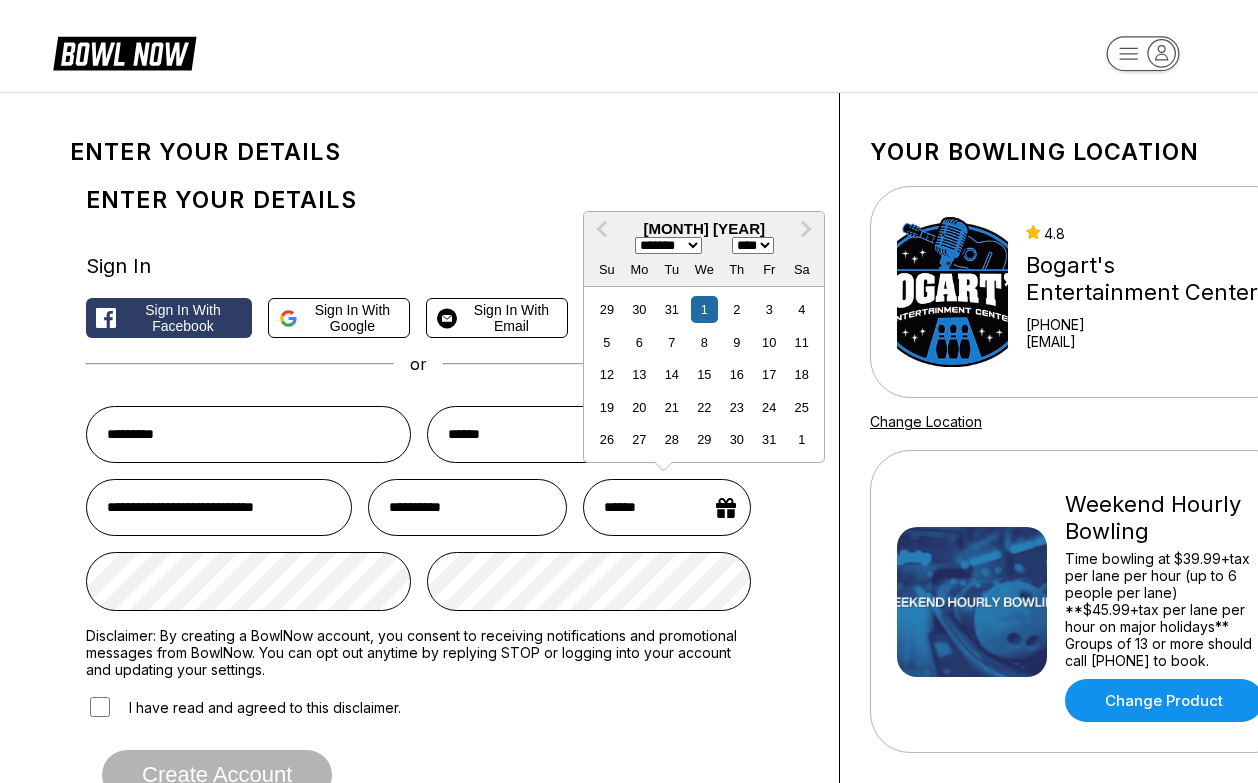 select on "**" 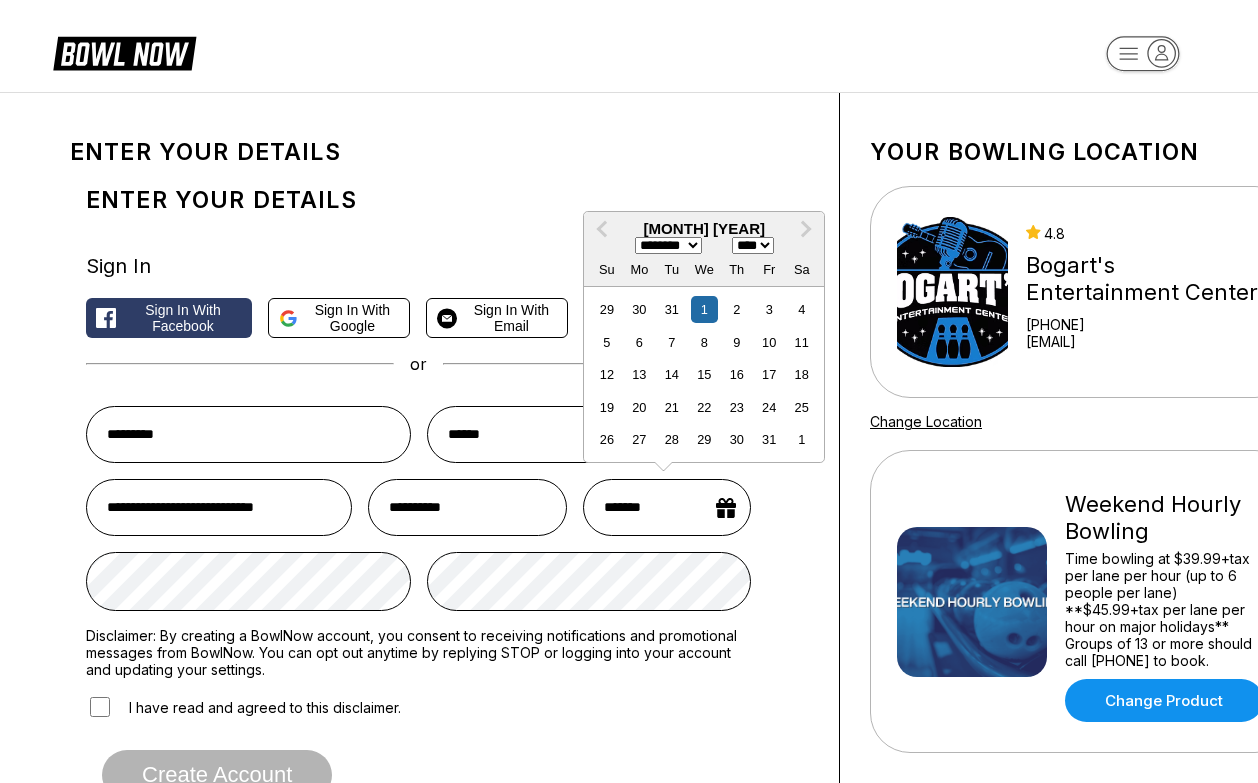 select on "****" 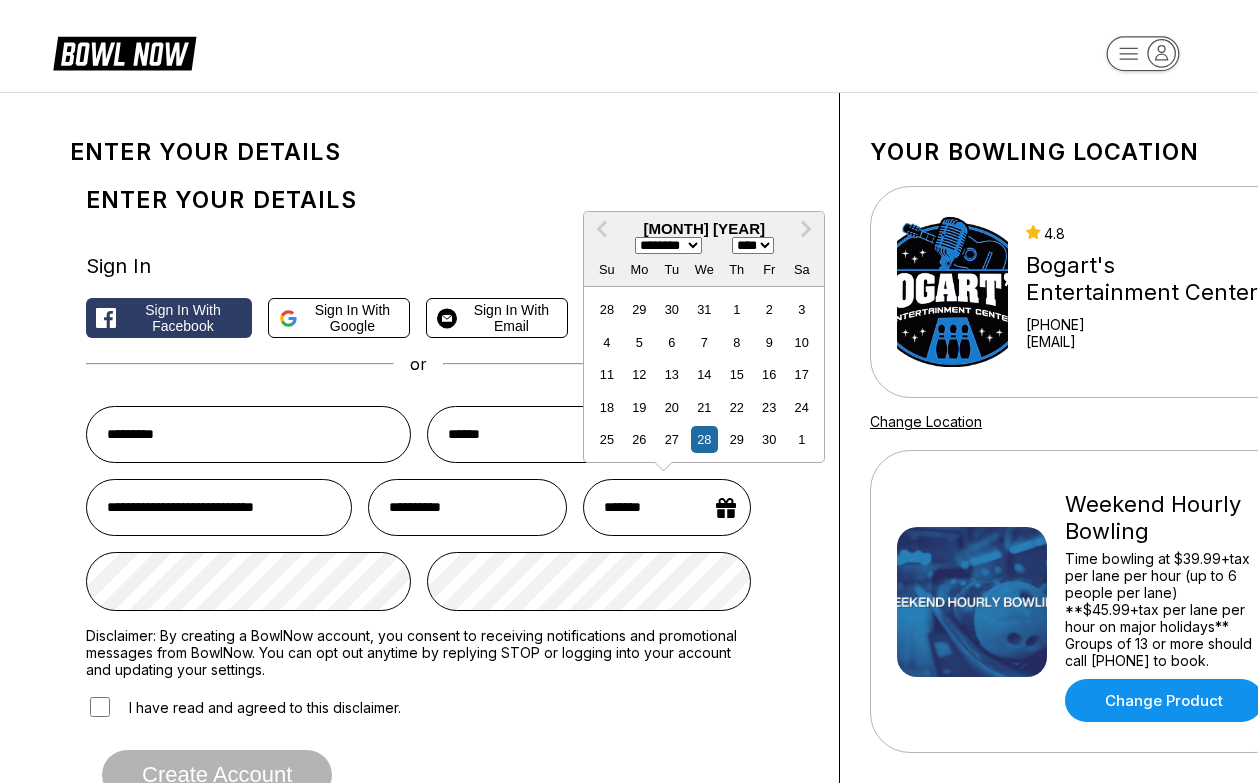 type on "********" 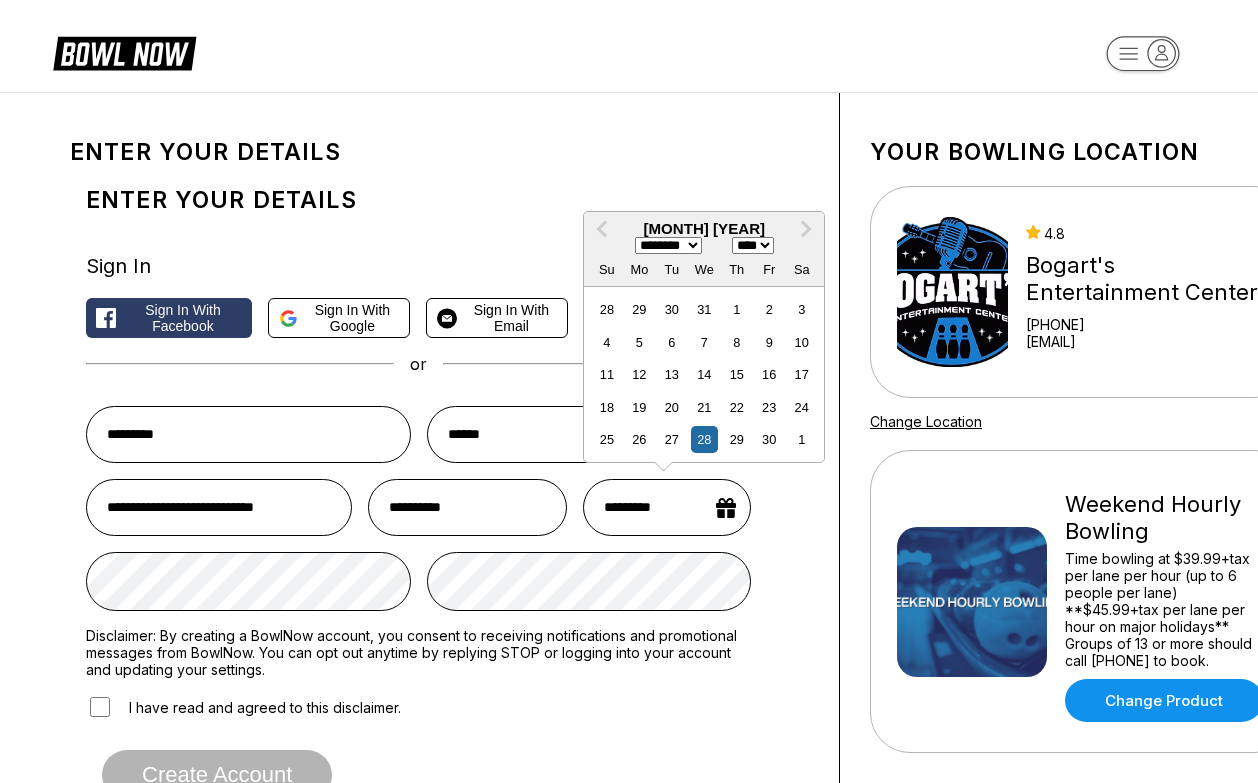 type on "**********" 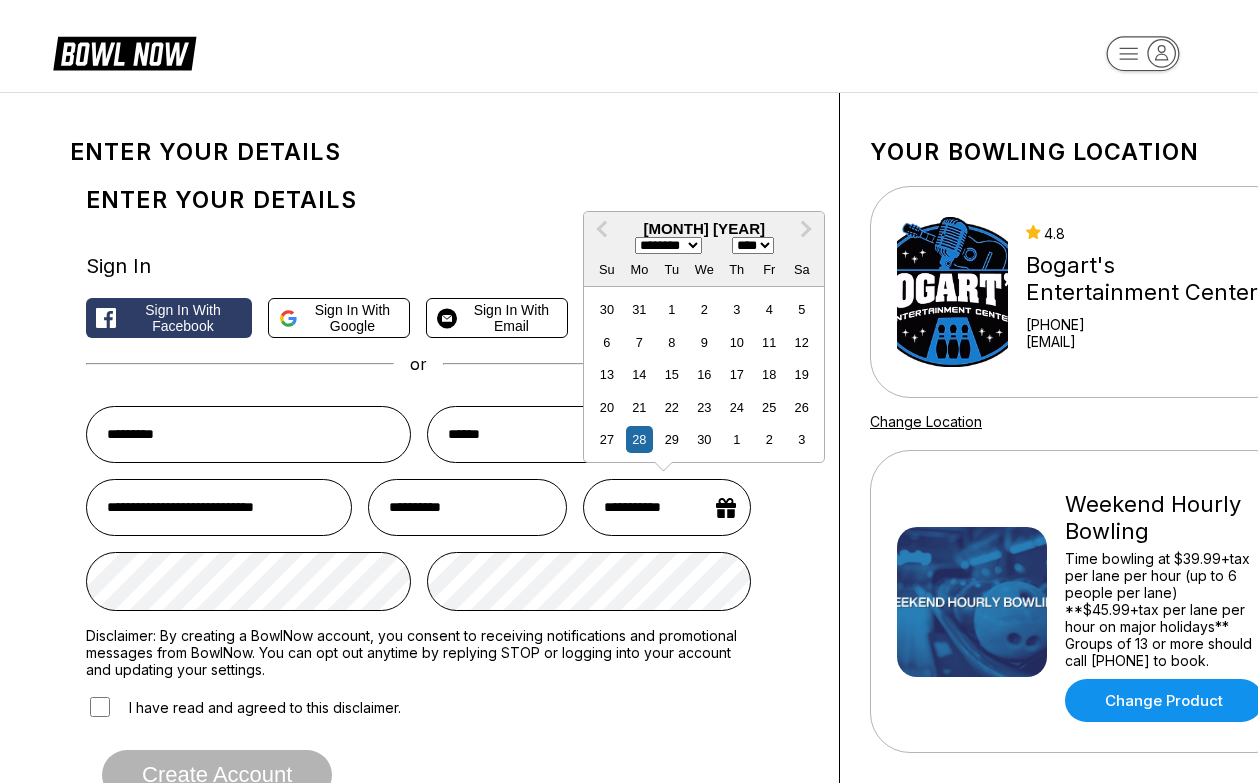 click on "**********" at bounding box center (667, 507) 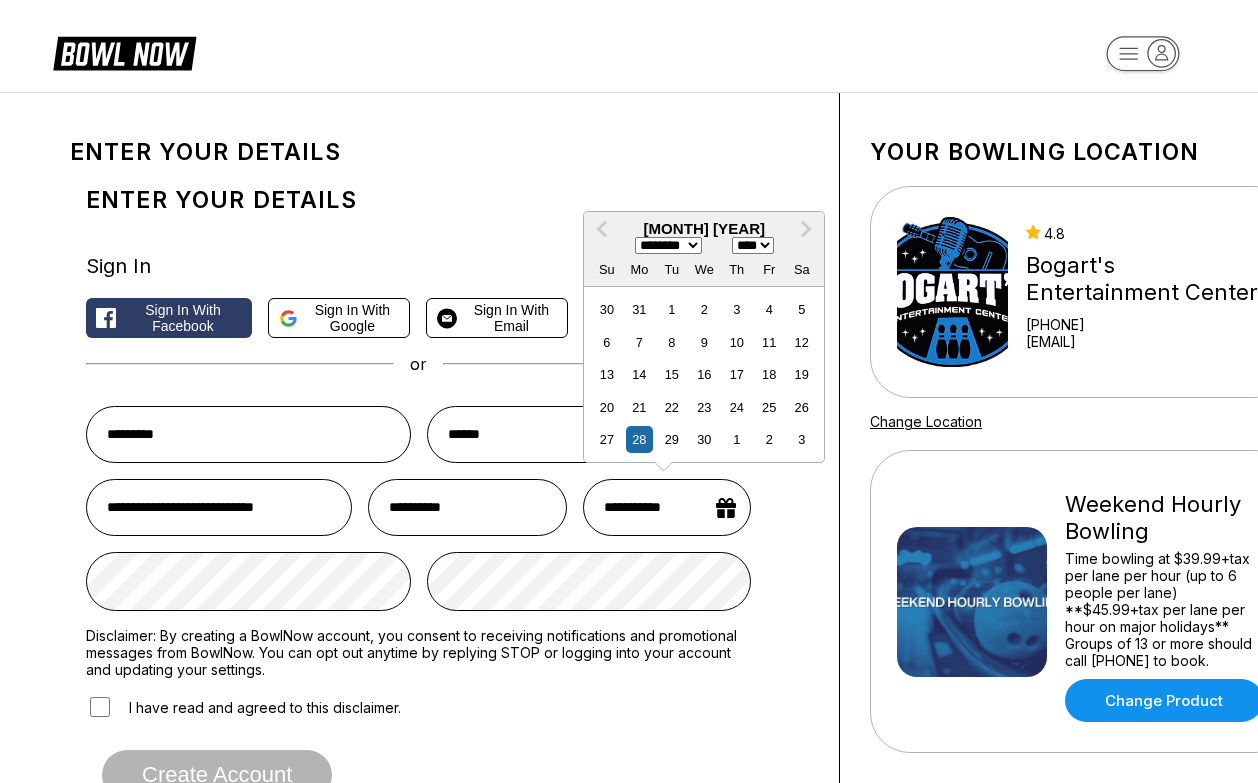 type on "**********" 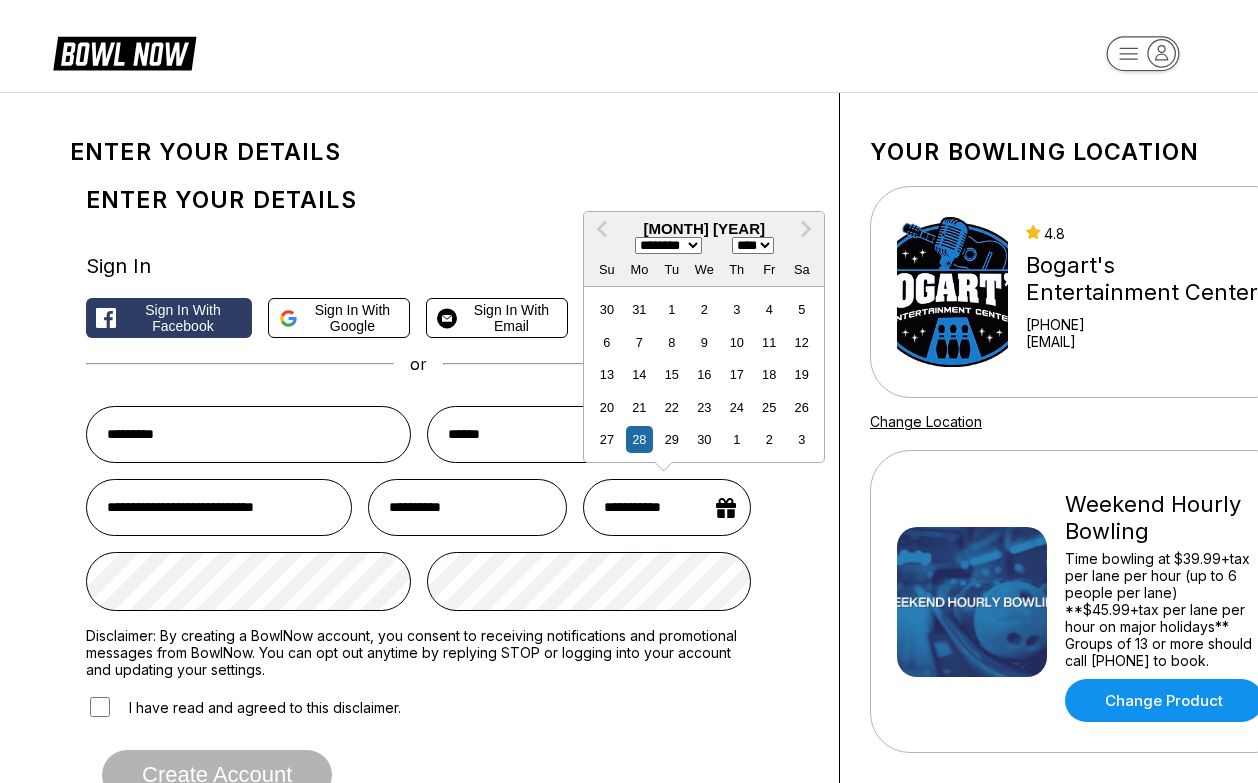 select on "****" 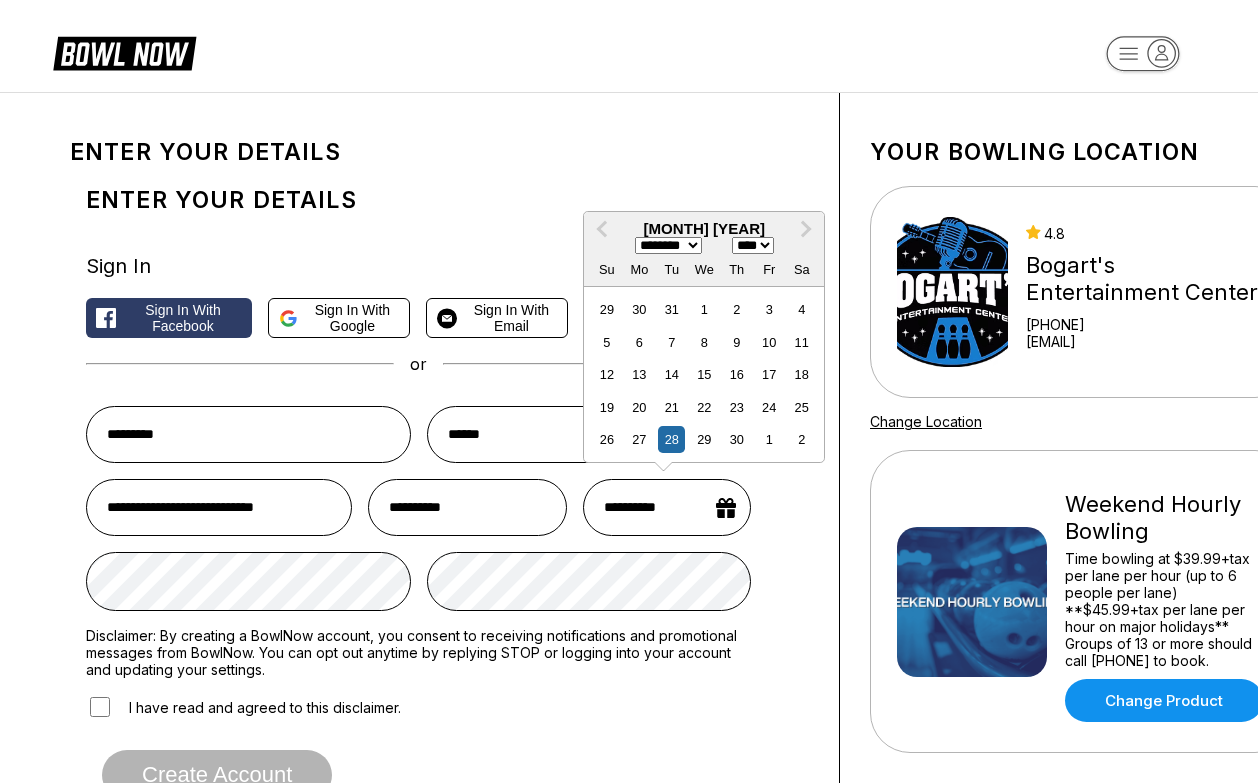 type on "**********" 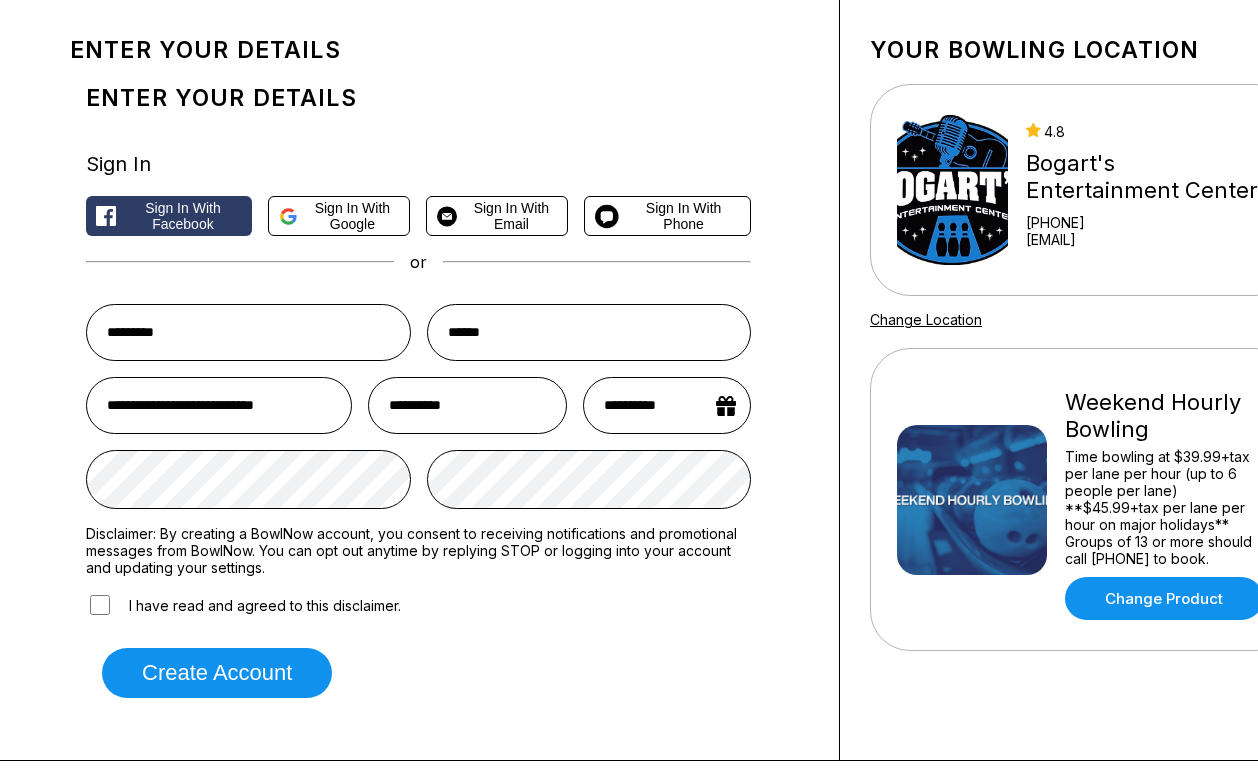 scroll, scrollTop: 105, scrollLeft: 0, axis: vertical 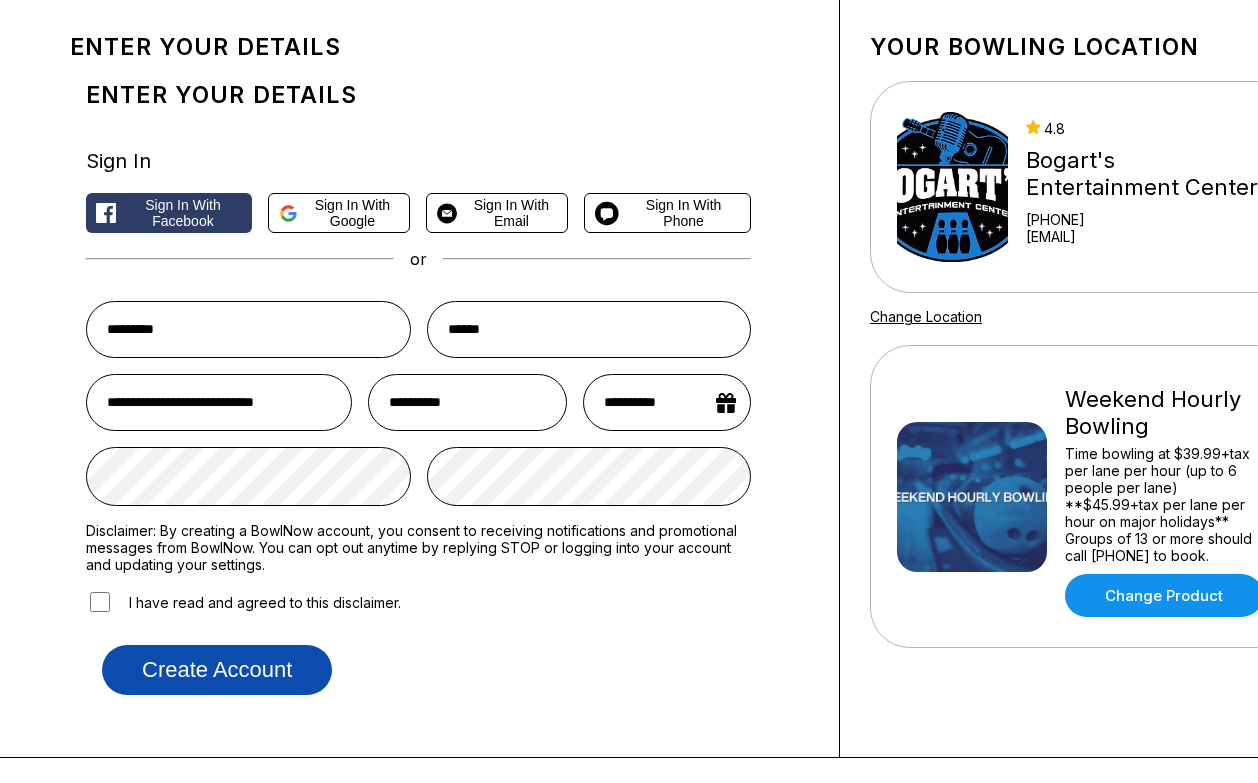 click on "Create account" at bounding box center (217, 670) 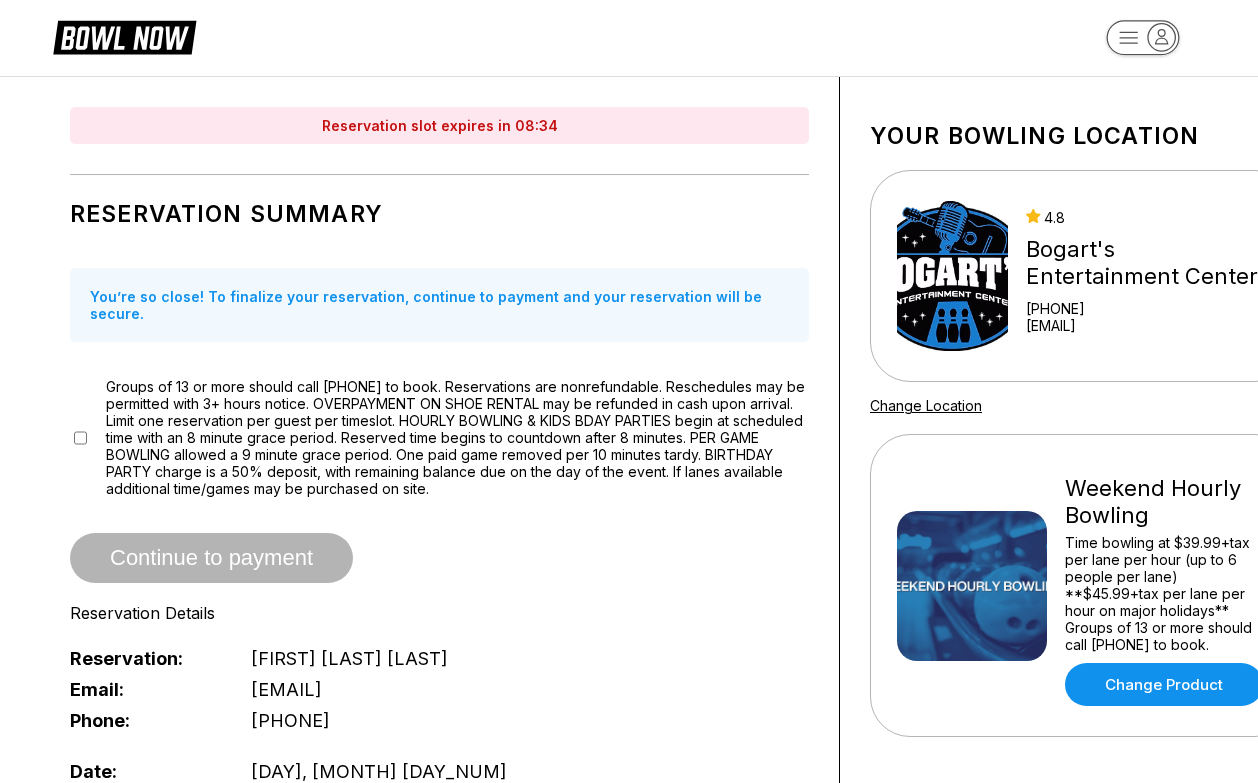 scroll, scrollTop: 0, scrollLeft: 0, axis: both 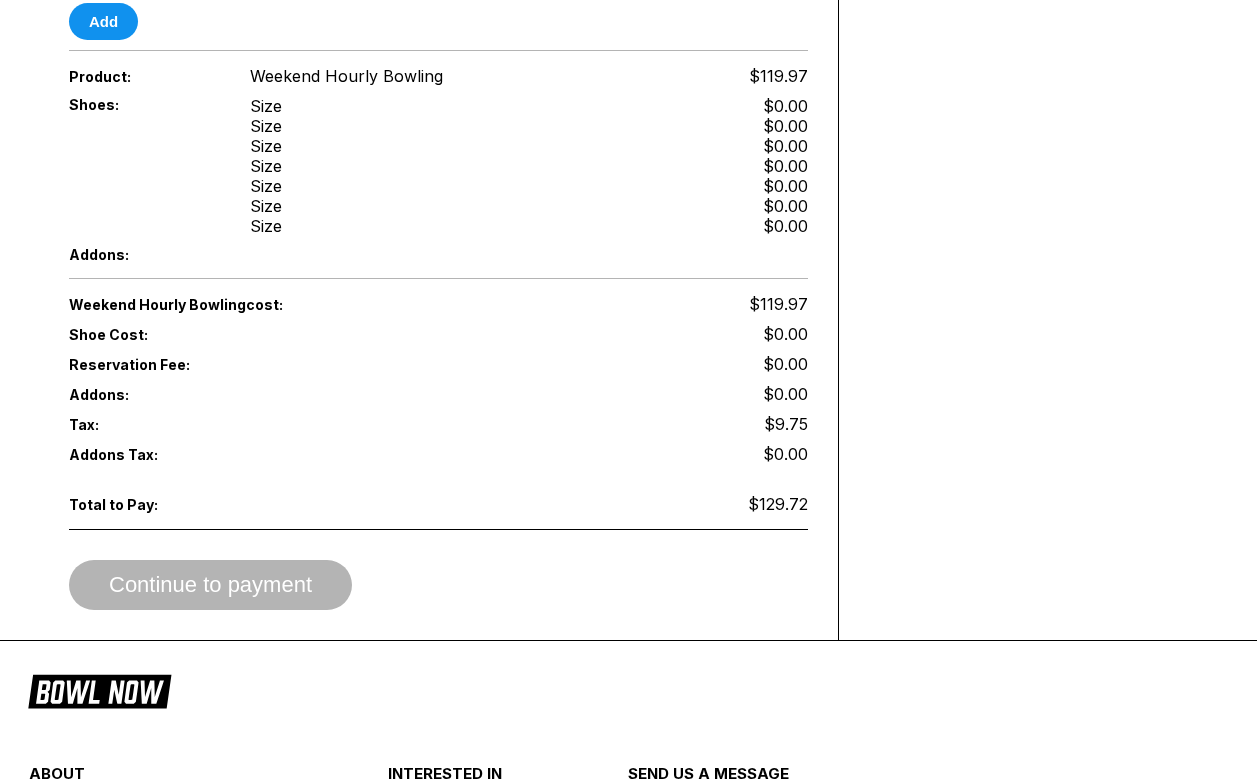 click on "Continue to payment" at bounding box center (438, 585) 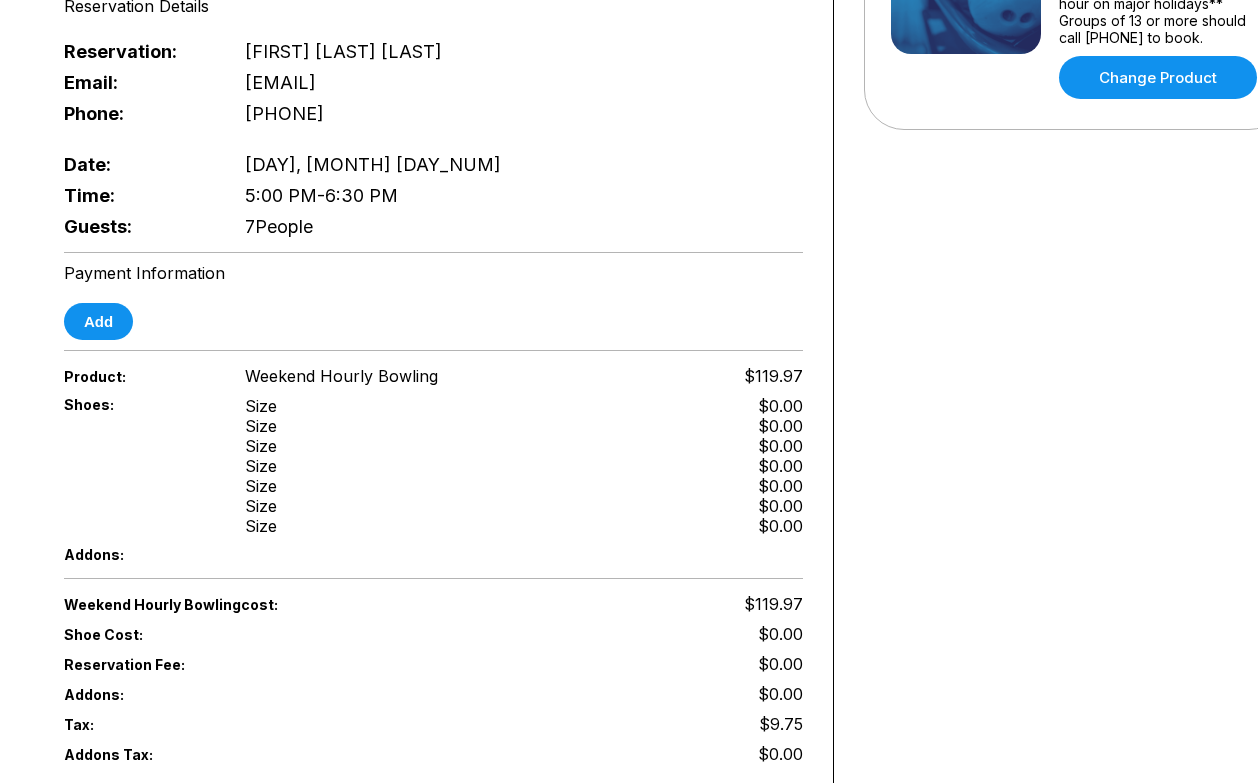 scroll, scrollTop: 602, scrollLeft: 6, axis: both 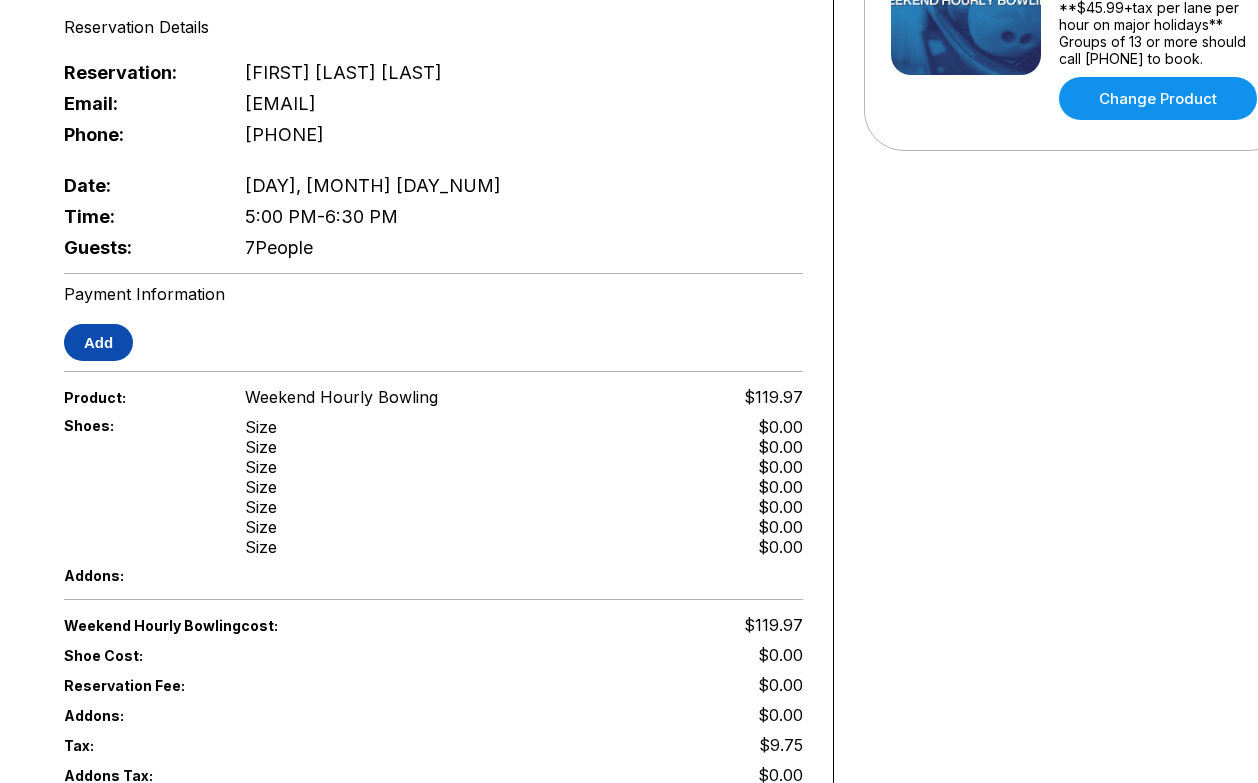 click on "Add" at bounding box center (98, 342) 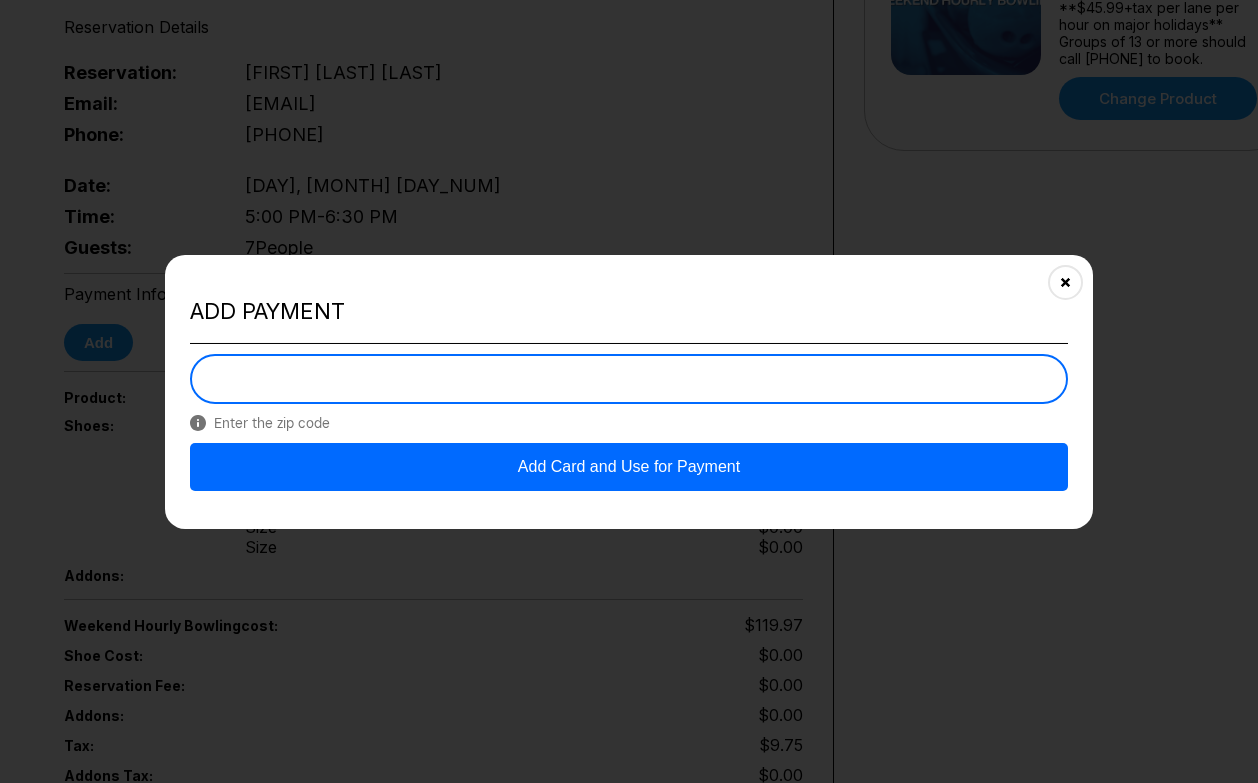 type 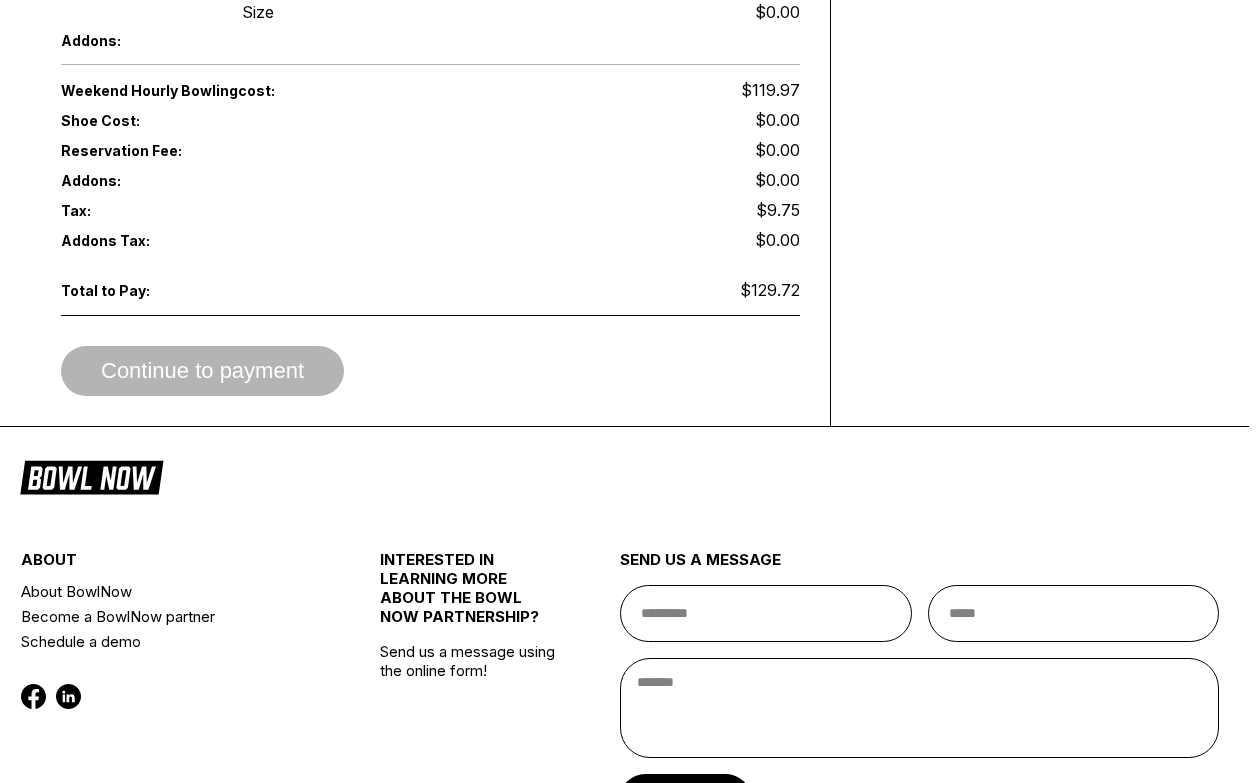scroll, scrollTop: 1172, scrollLeft: 9, axis: both 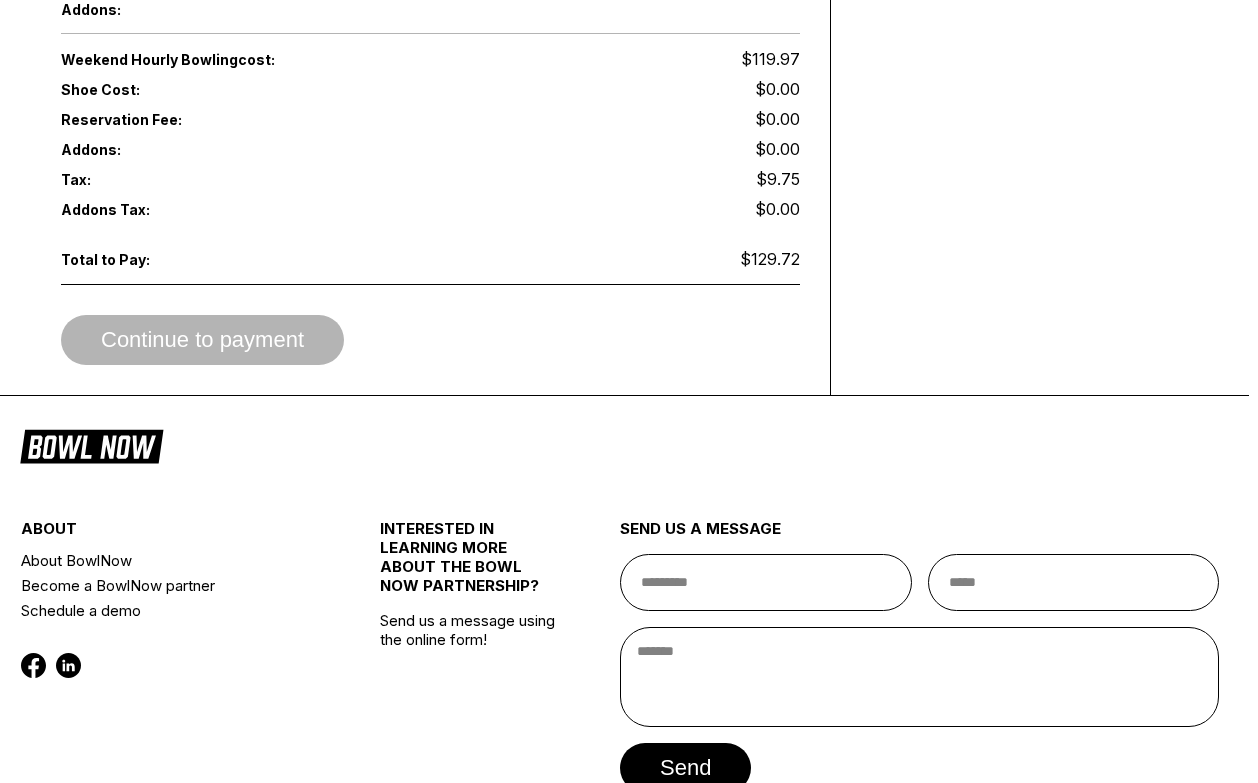 click on "Continue to payment" at bounding box center (430, 340) 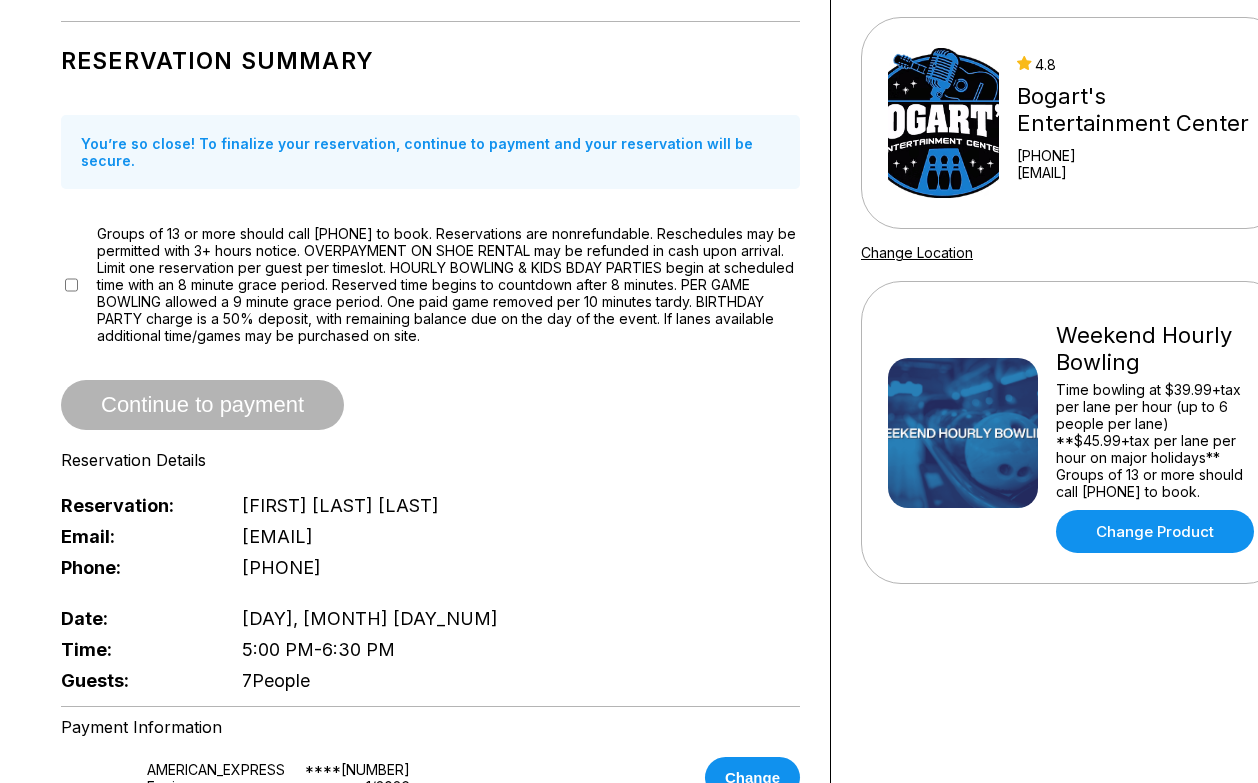 scroll, scrollTop: 157, scrollLeft: 9, axis: both 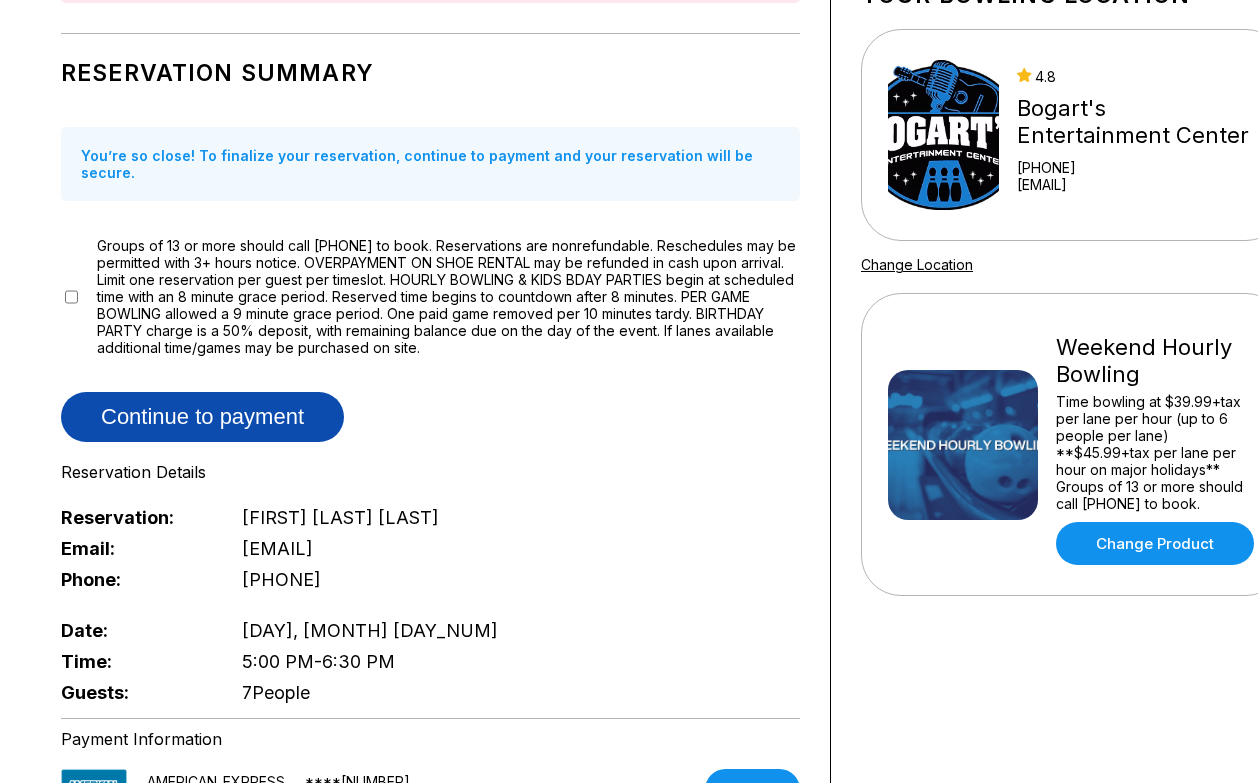 click on "Continue to payment" at bounding box center (202, 417) 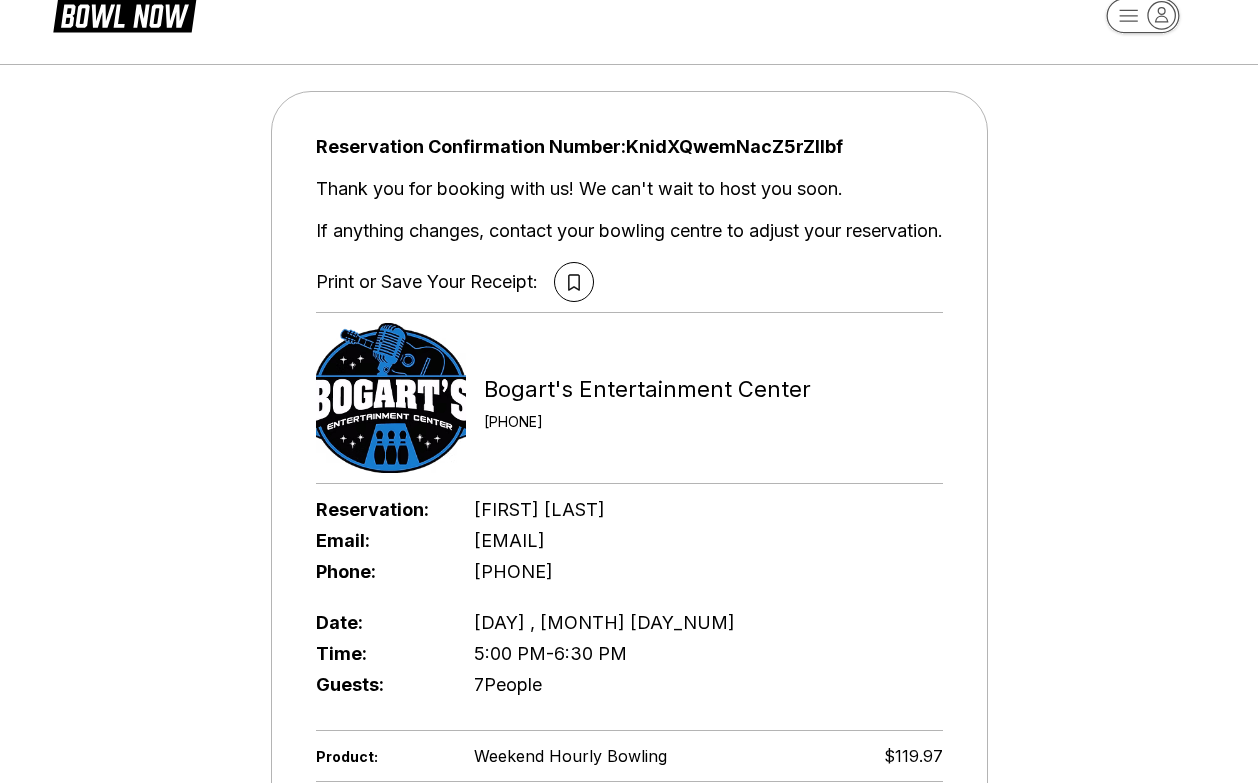 scroll, scrollTop: 0, scrollLeft: 0, axis: both 